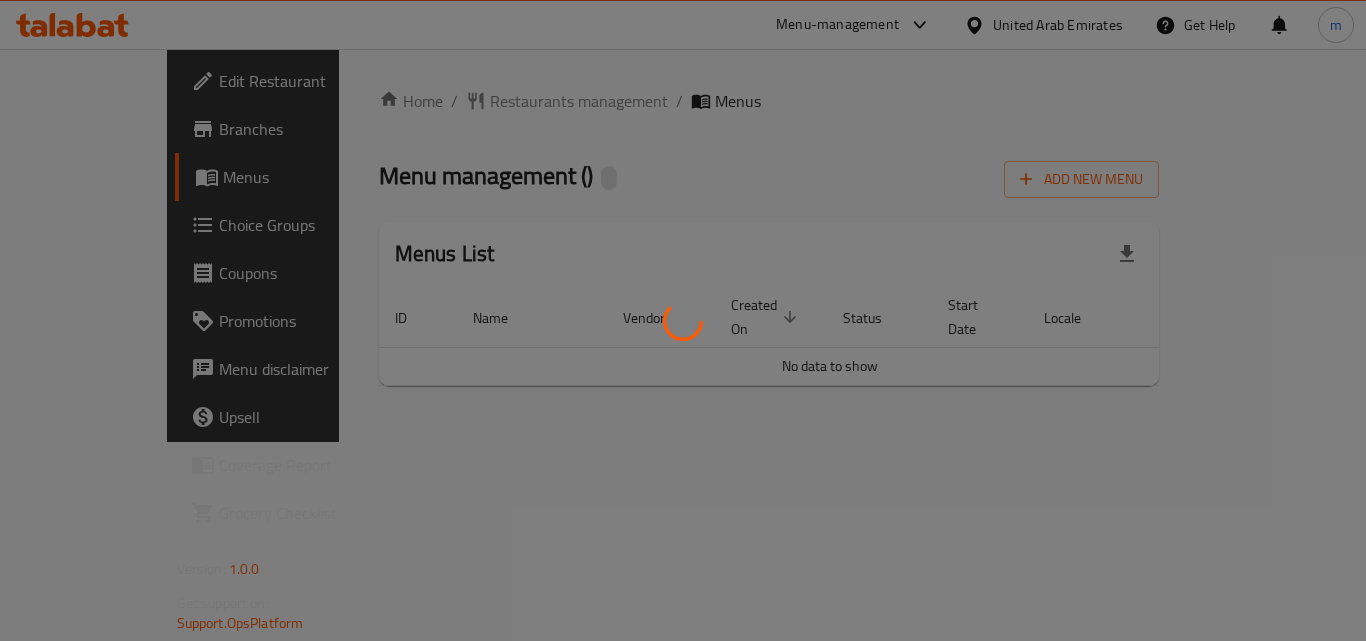 scroll, scrollTop: 0, scrollLeft: 0, axis: both 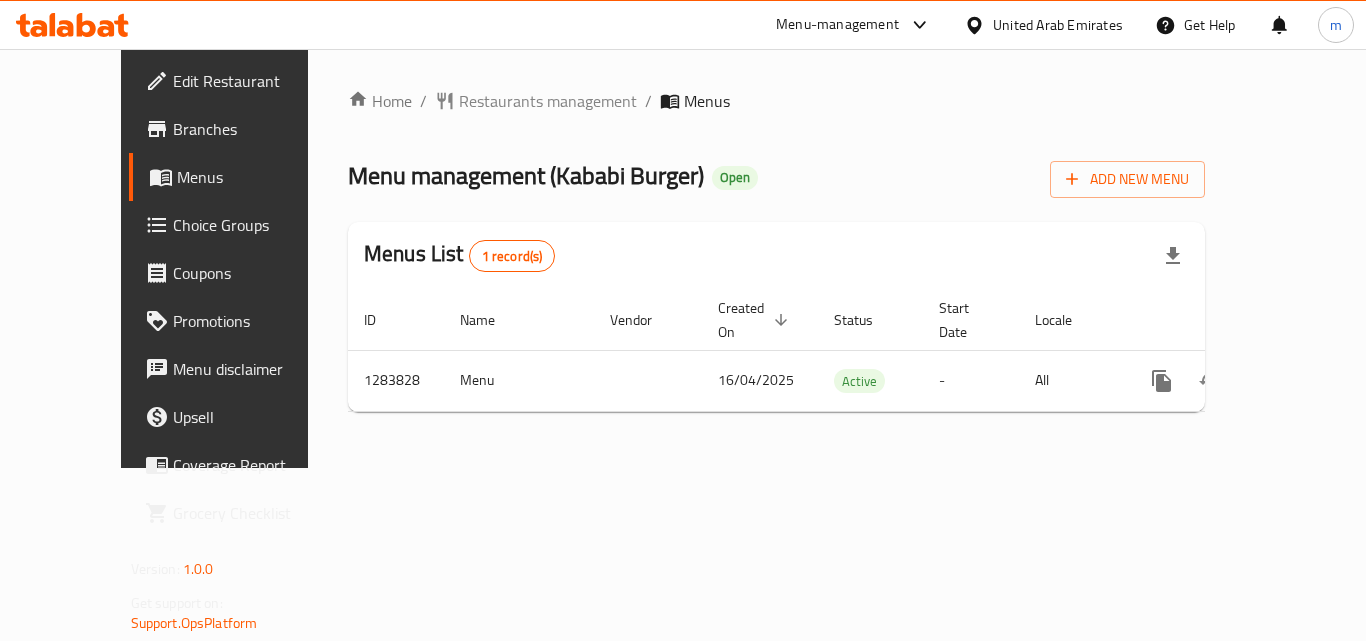 click 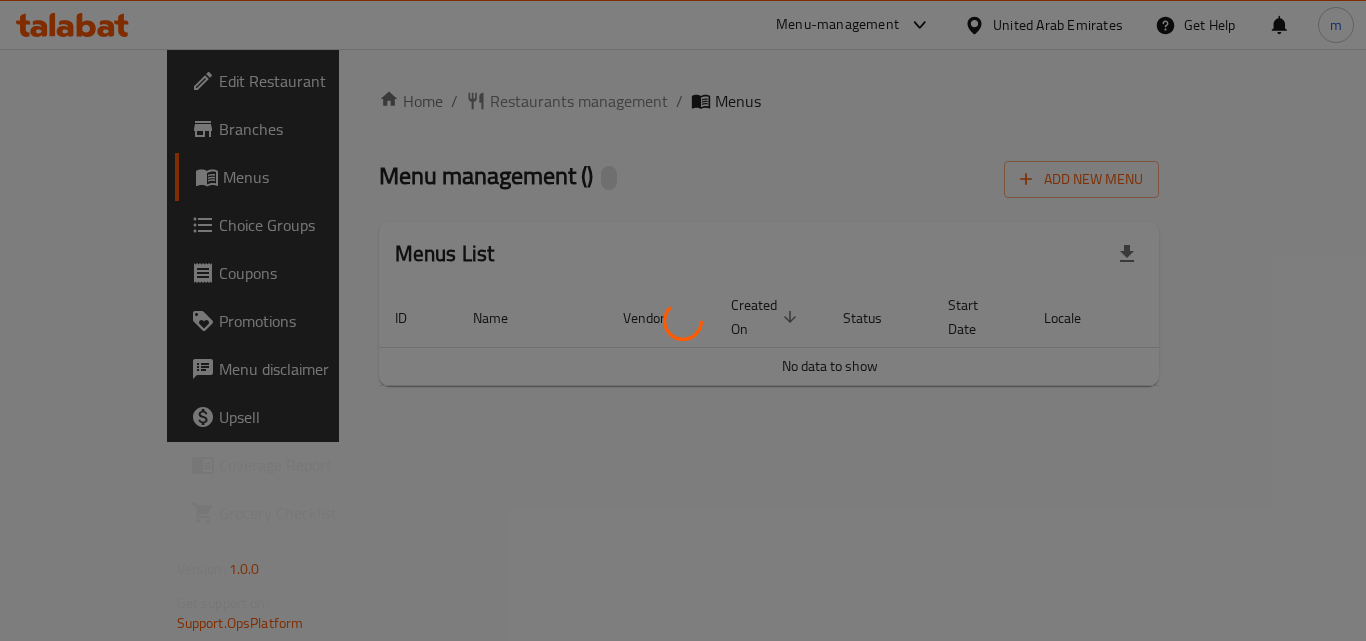 scroll, scrollTop: 0, scrollLeft: 0, axis: both 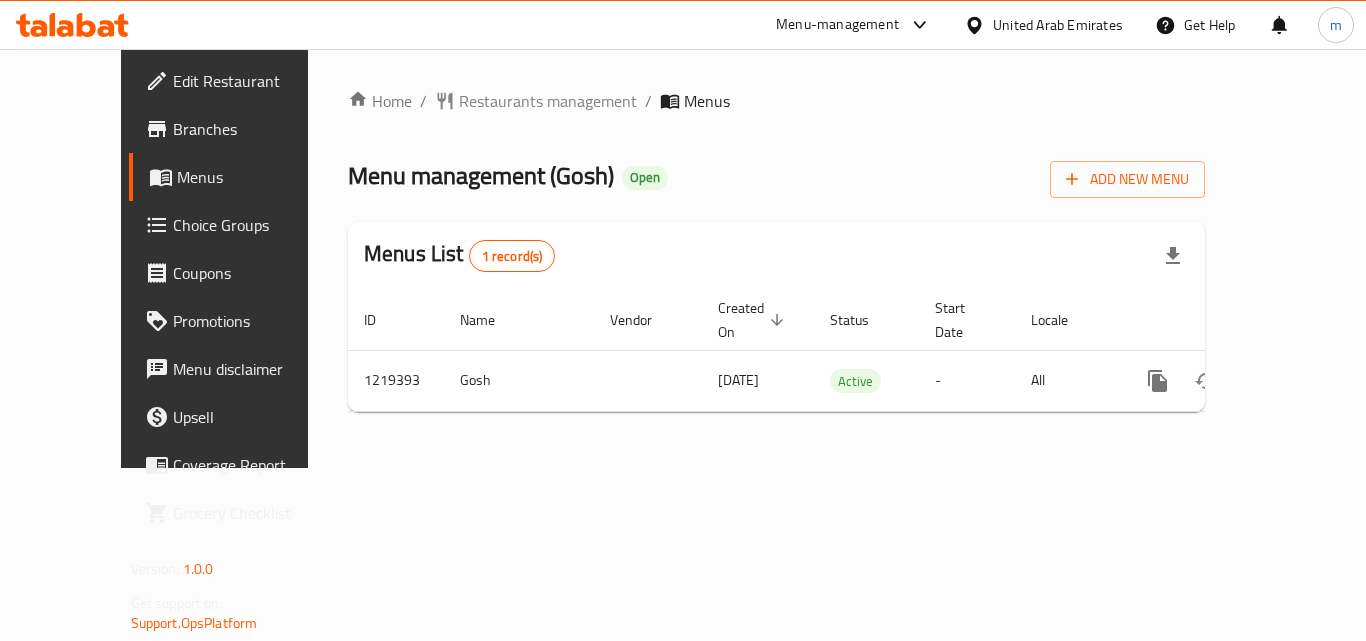 click 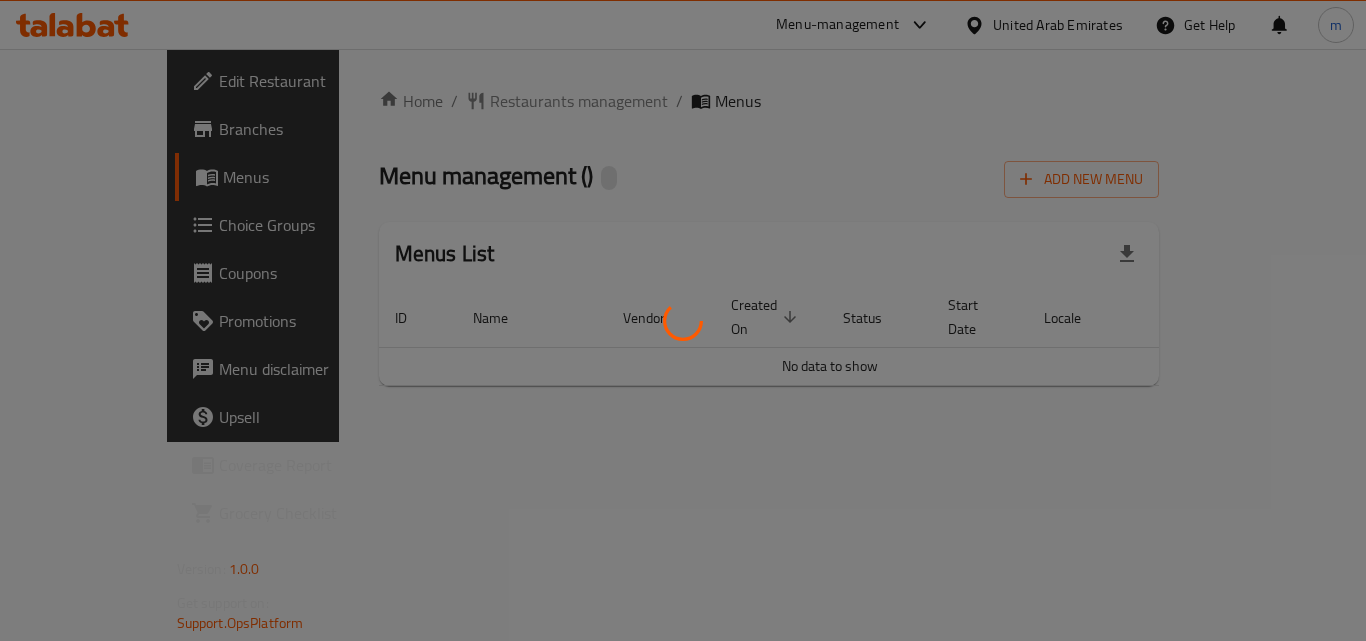 scroll, scrollTop: 0, scrollLeft: 0, axis: both 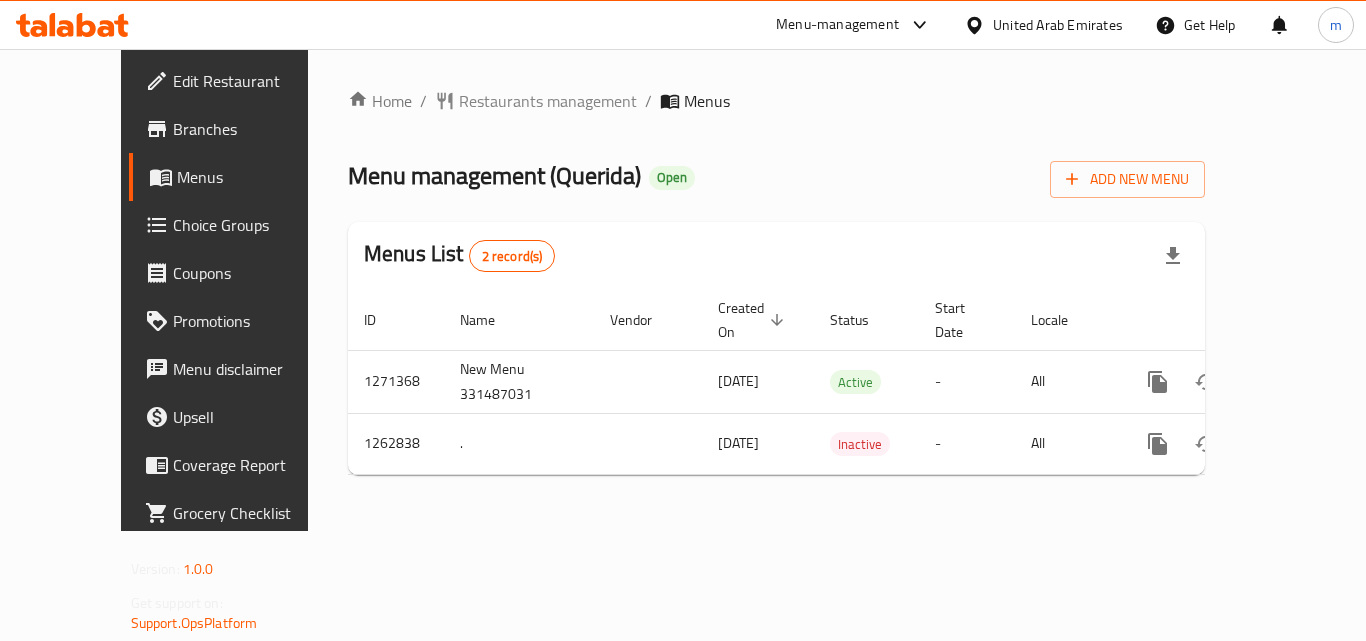 click 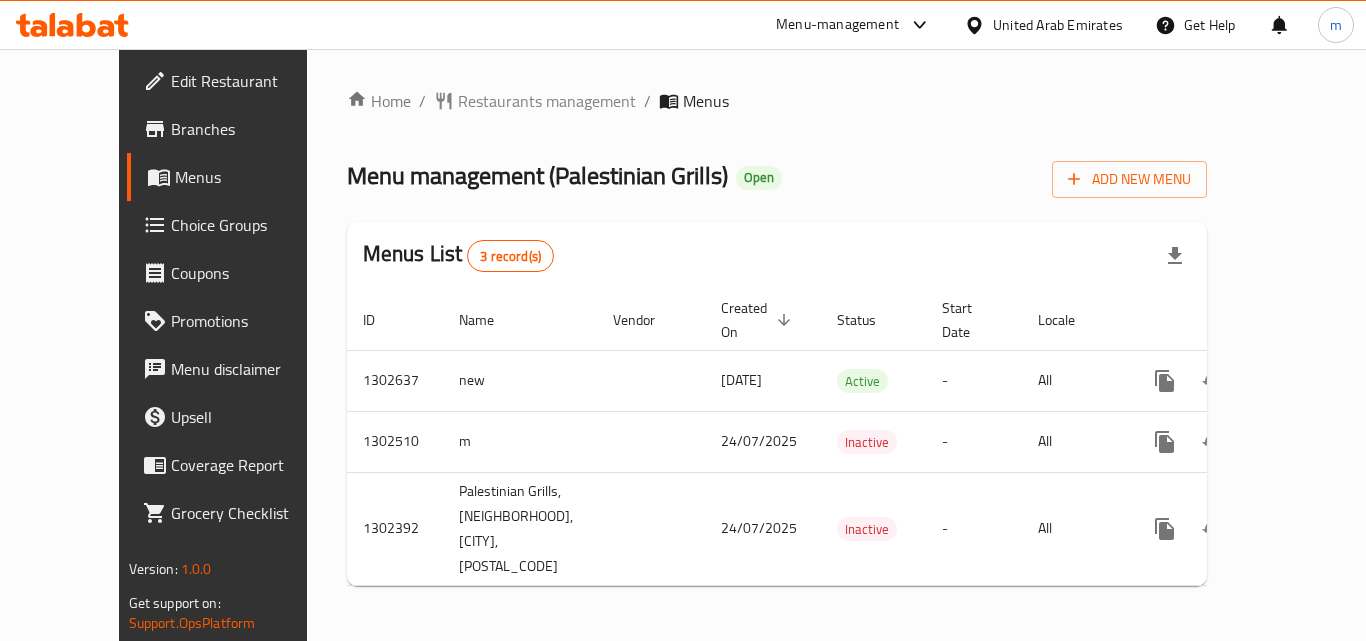 scroll, scrollTop: 0, scrollLeft: 0, axis: both 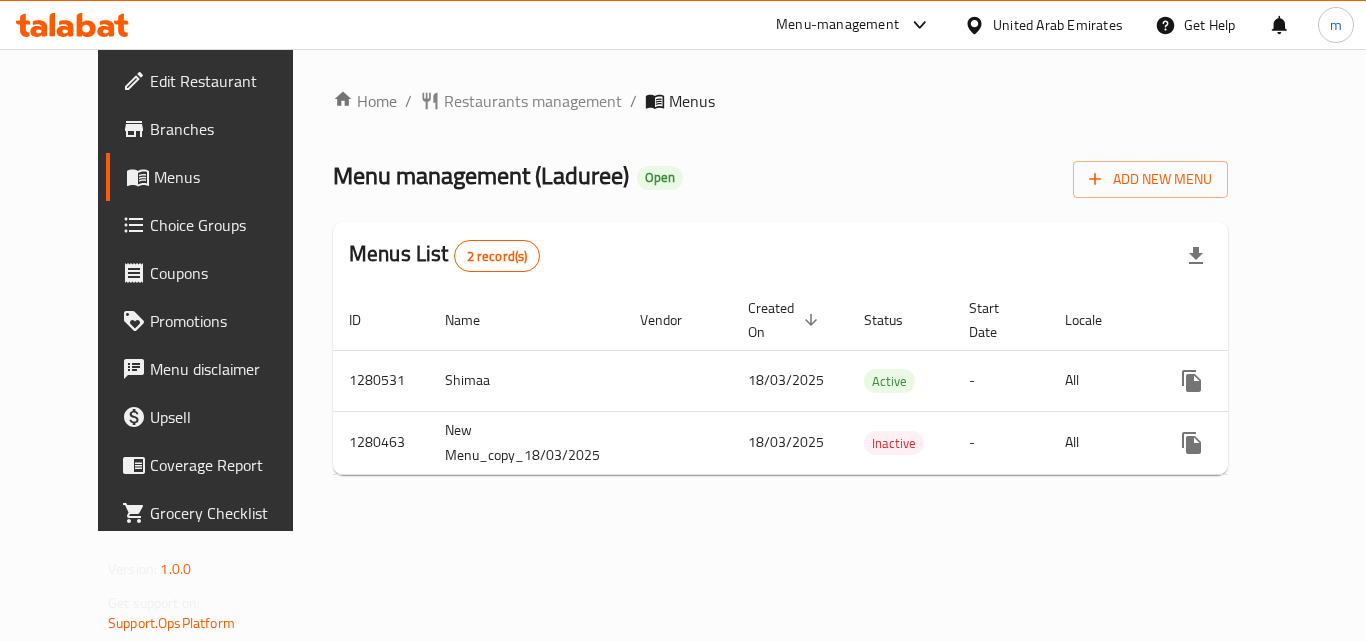 click at bounding box center (72, 25) 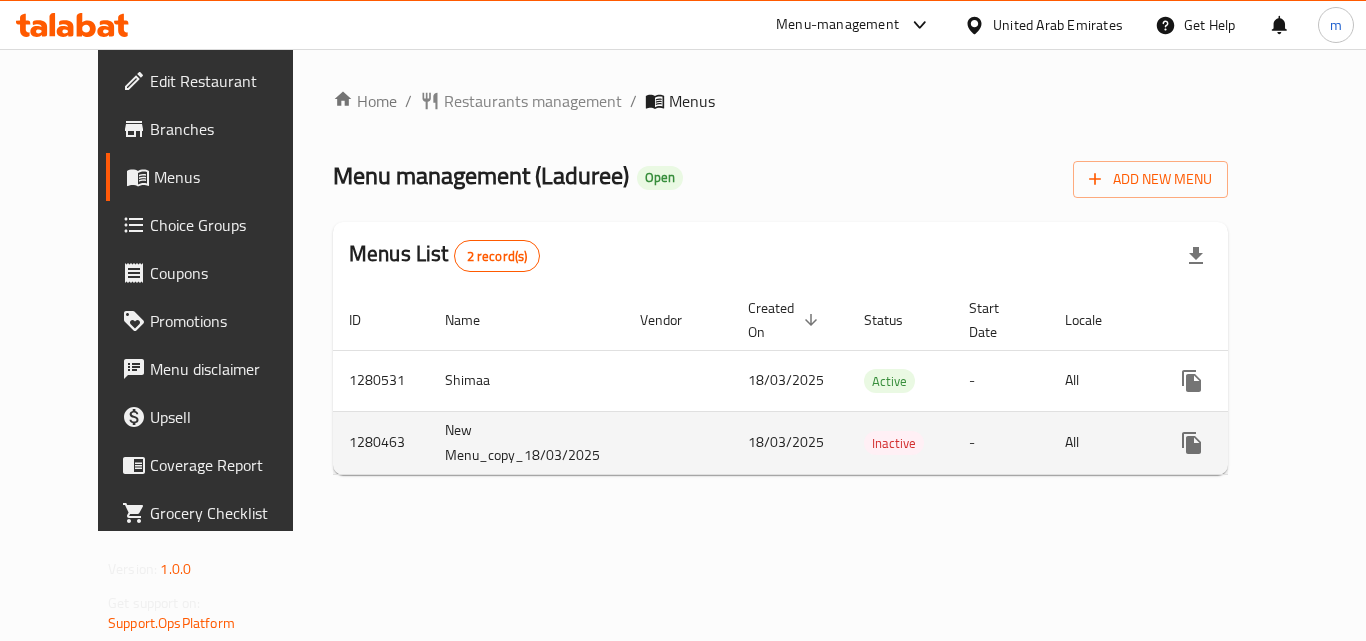 click on "New Menu_copy_18/03/2025" at bounding box center (526, 442) 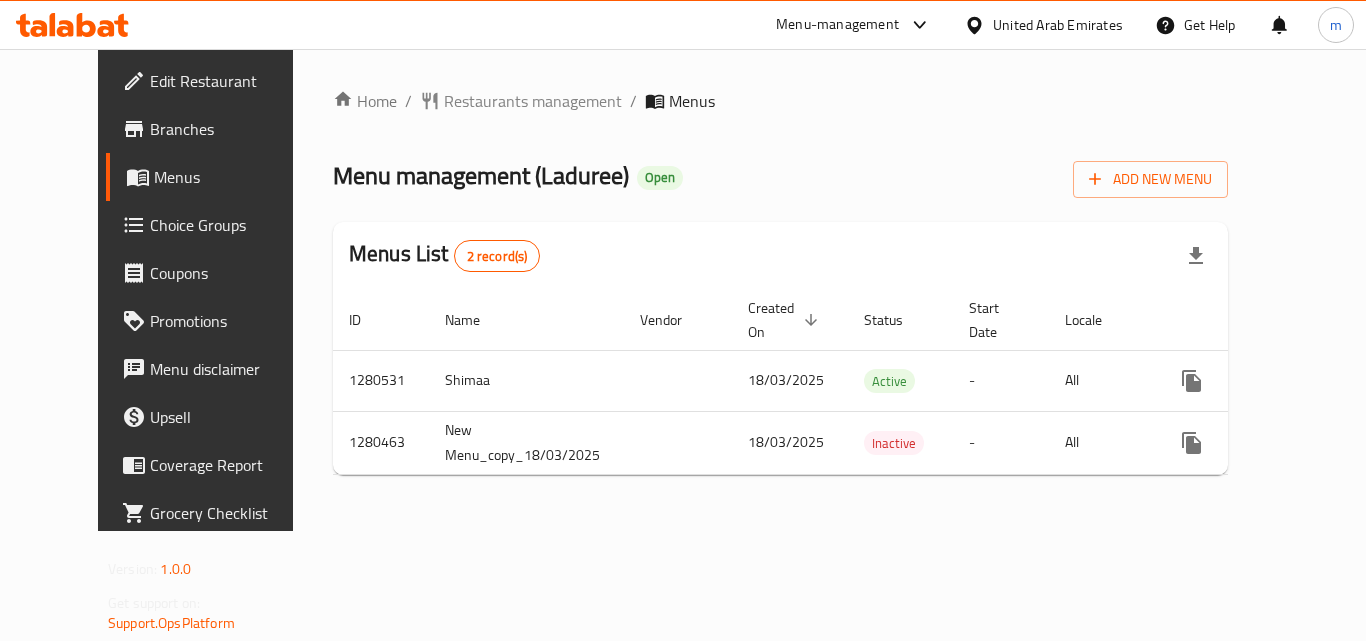 click 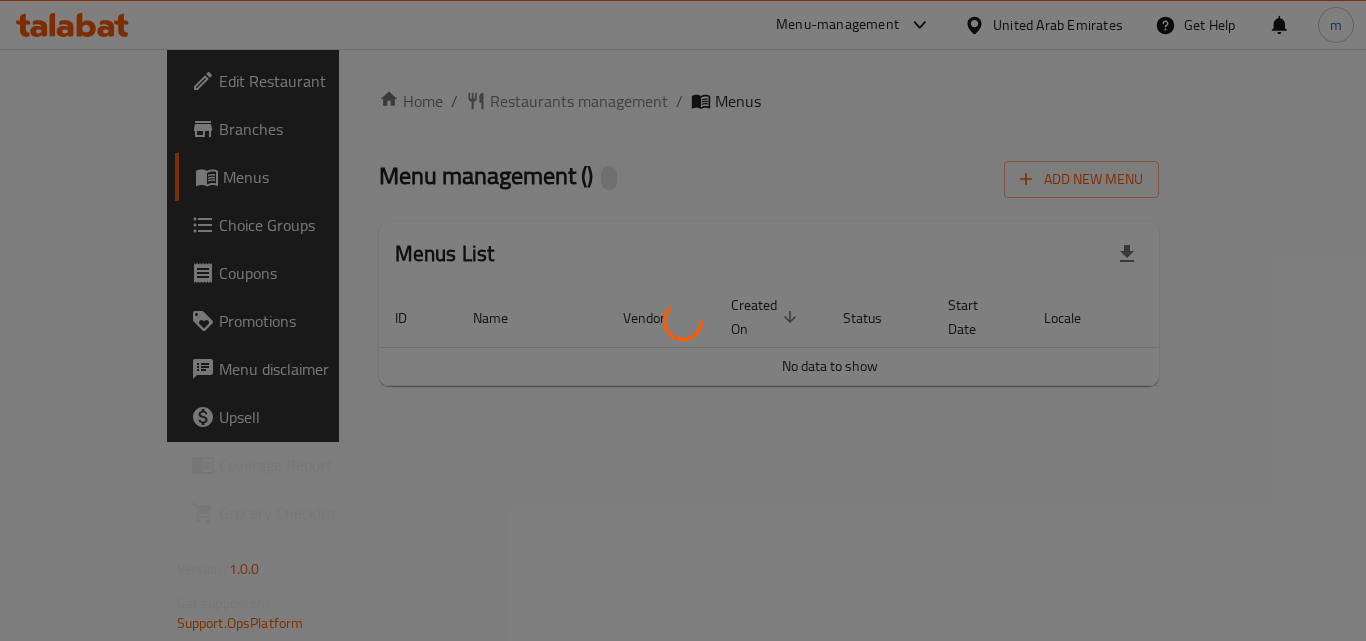 scroll, scrollTop: 0, scrollLeft: 0, axis: both 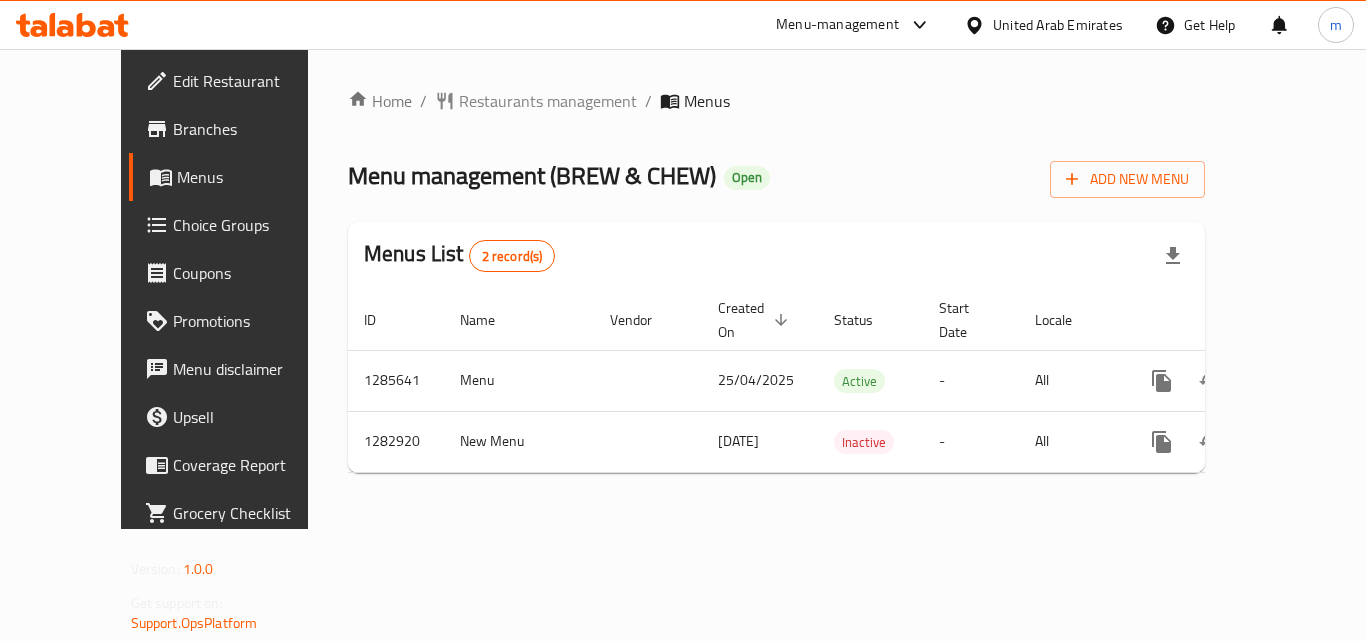 click 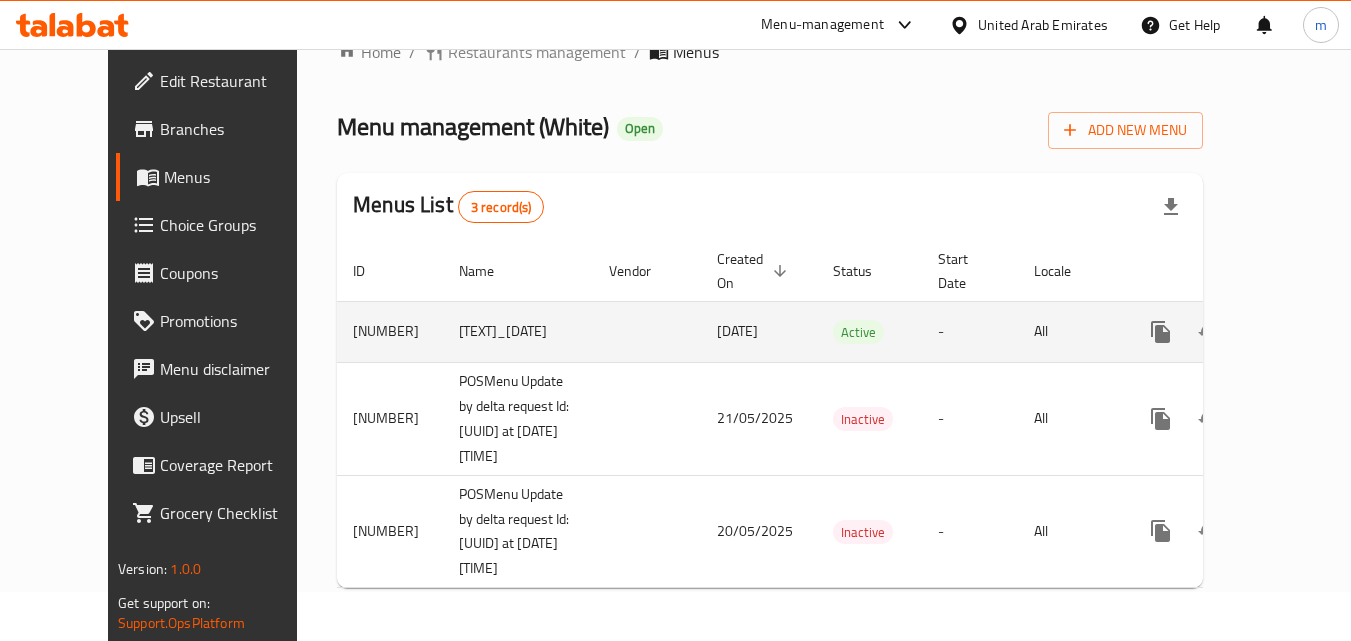 scroll, scrollTop: 0, scrollLeft: 0, axis: both 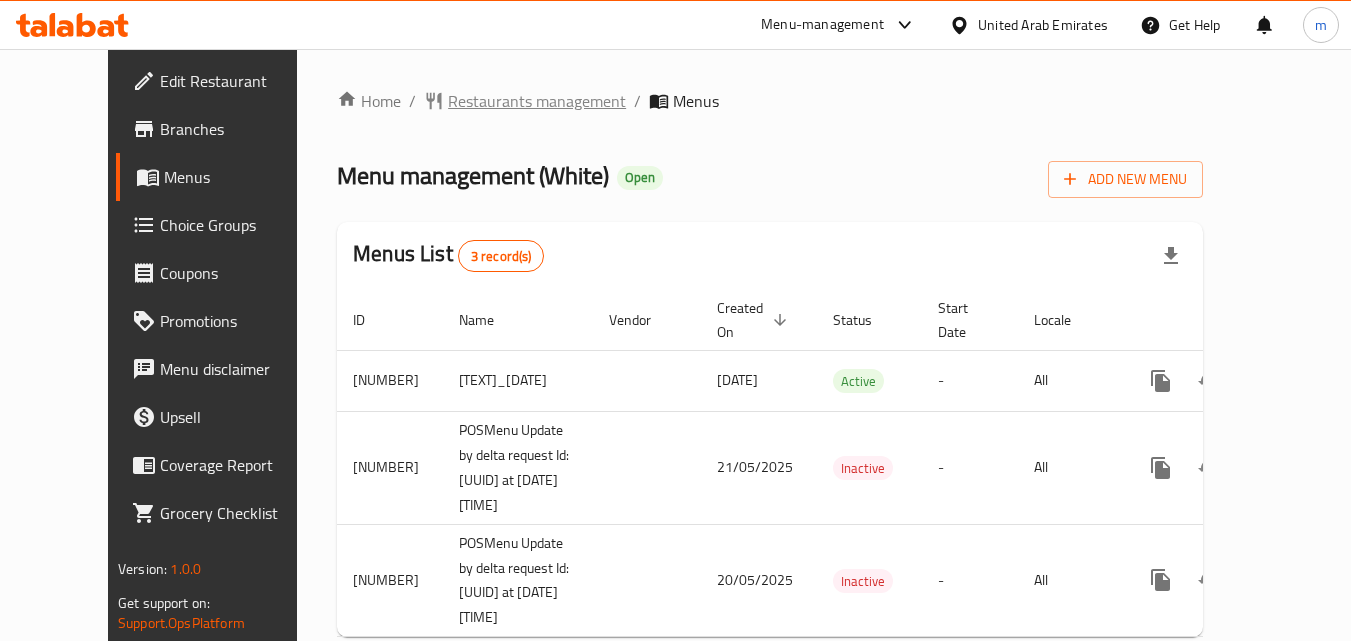 click on "Restaurants management" at bounding box center (537, 101) 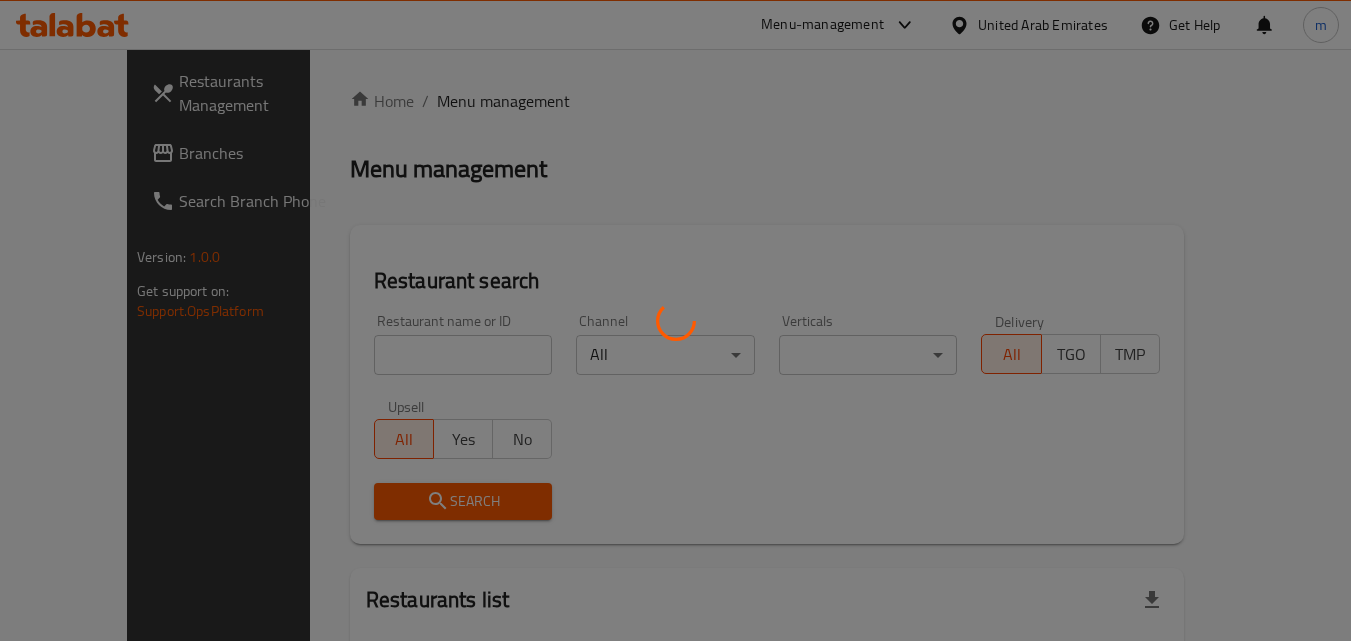 click at bounding box center (675, 320) 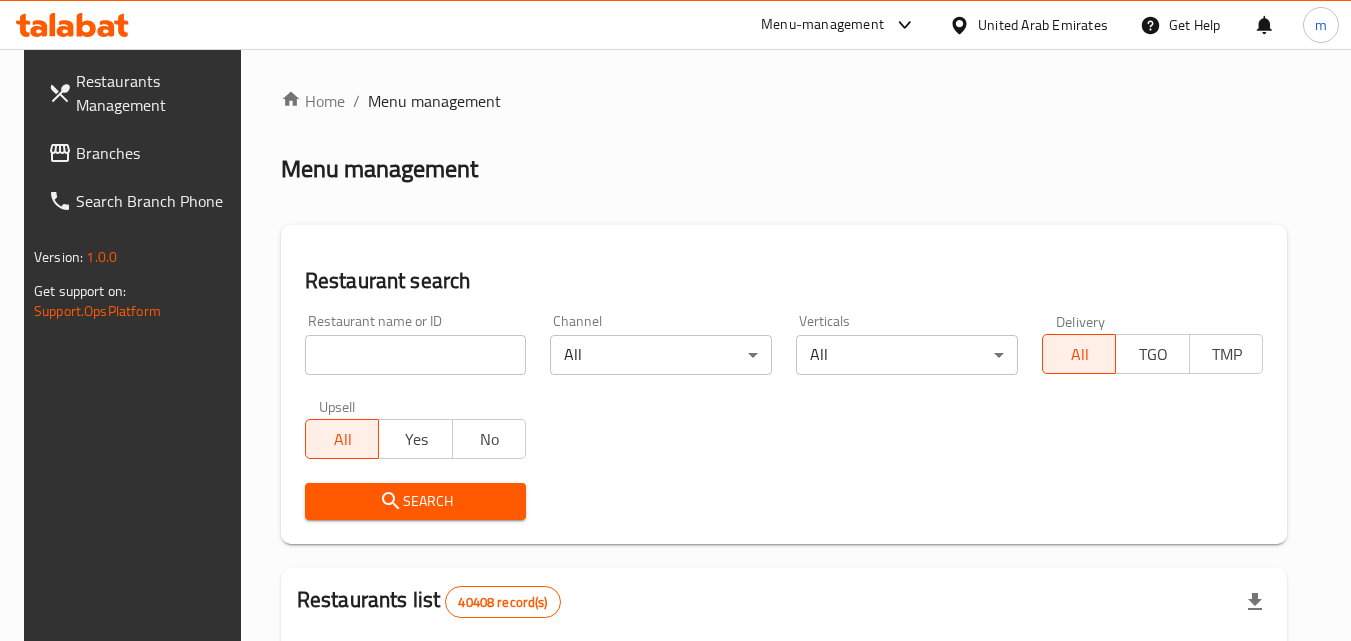 click on "Home / Menu management Menu management Restaurant search Restaurant name or ID Restaurant name or ID Channel All ​ Verticals All ​ Delivery All TGO TMP Upsell All Yes No   Search Restaurants list   40408 record(s) ID sorted ascending Name (En) Name (Ar) Ref. Name Logo Branches Open Busy Closed POS group Status Action 328 Johnny Rockets جوني روكيتس 37 0 1 0 OPEN 330 French Connection فرنش كونكشن 1 0 0 0 INACTIVE 339 Arz Lebanon أرز لبنان Al Karama,Al Barsha & Mirdif 9 1 0 2 OPEN 340 Mega Wraps ميجا رابس 3 0 0 0 INACTIVE 342 Sandella's Flatbread Cafe سانديلاز فلات براد 7 0 0 0 INACTIVE 343 Dragon Hut كوخ التنين 1 0 0 0 INACTIVE 348 Thai Kitchen المطبخ التايلندى 1 0 0 0 INACTIVE 349 Mughal  موغل 1 0 0 0 HIDDEN 350 HOT N COOL (Old) هوت و كول 1 0 0 0 INACTIVE 355 Al Habasha  الحبشة 11 1 0 0 HIDDEN Rows per page: 10 1-10 of 40408" at bounding box center (784, 721) 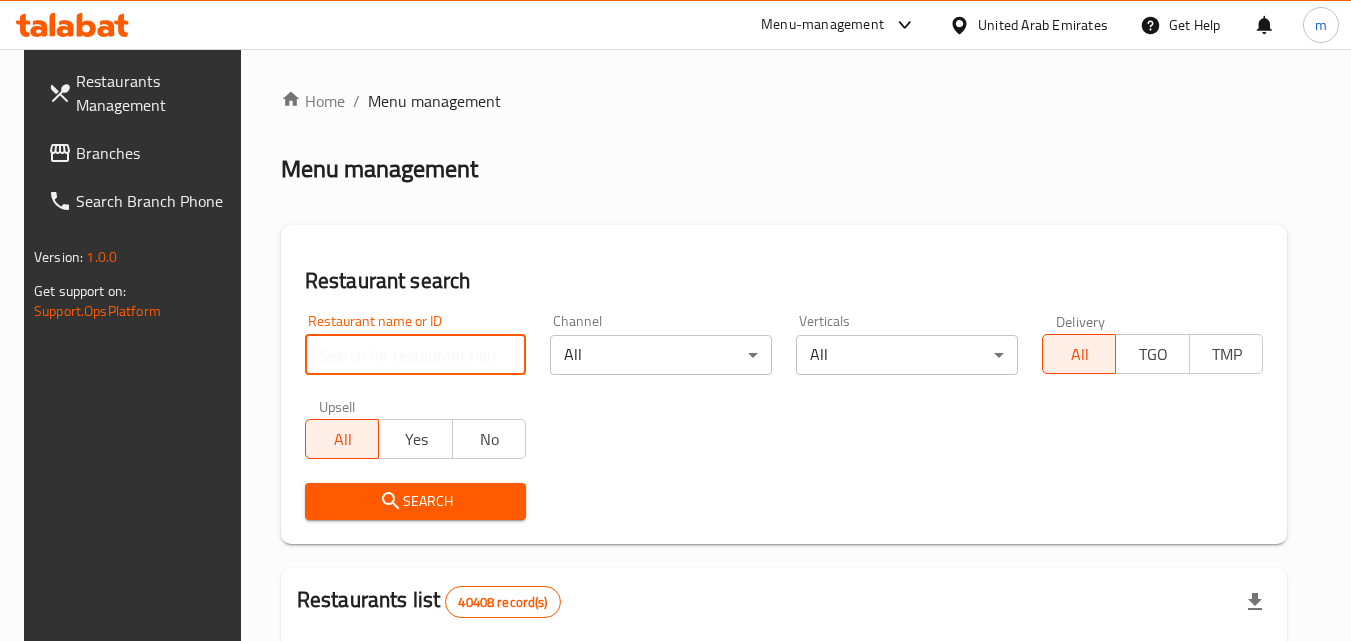 paste on "628399" 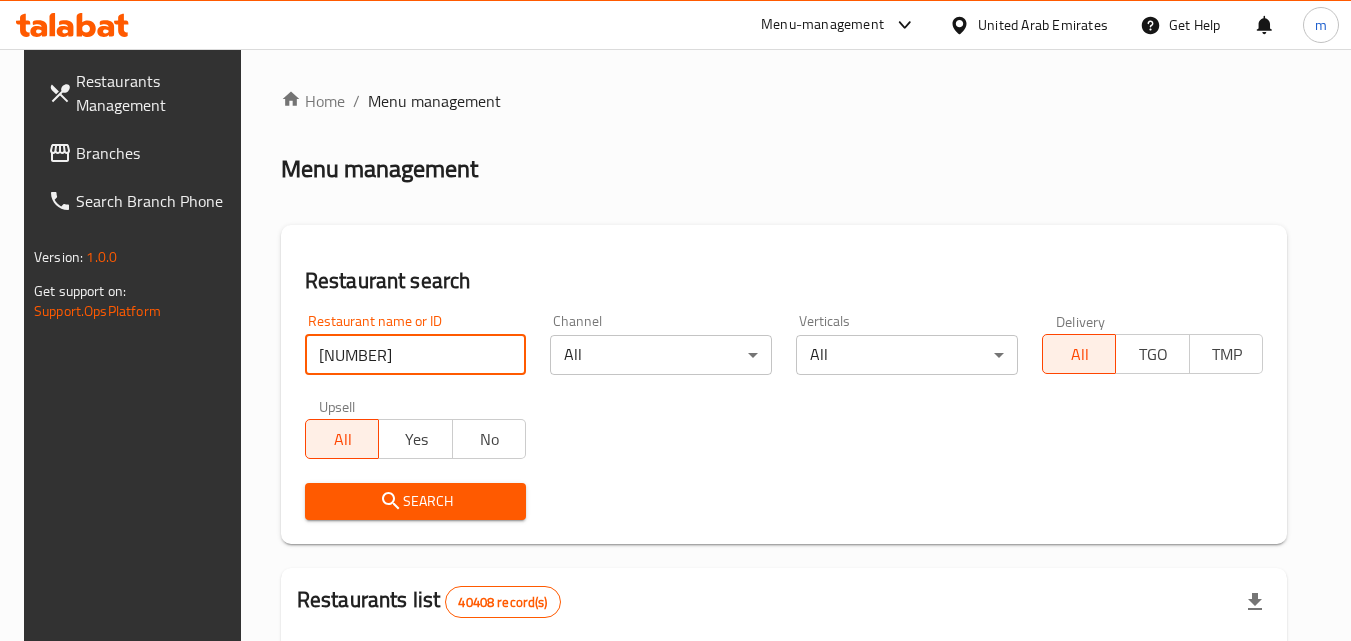 type on "628399" 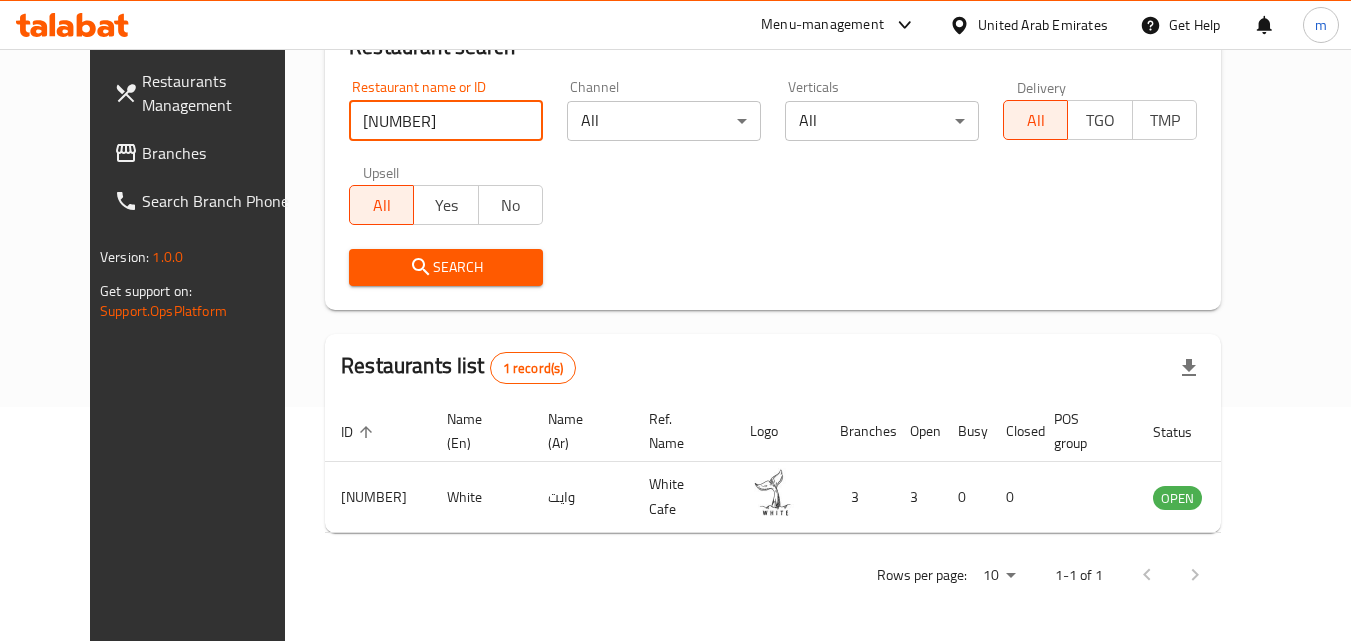 scroll, scrollTop: 0, scrollLeft: 0, axis: both 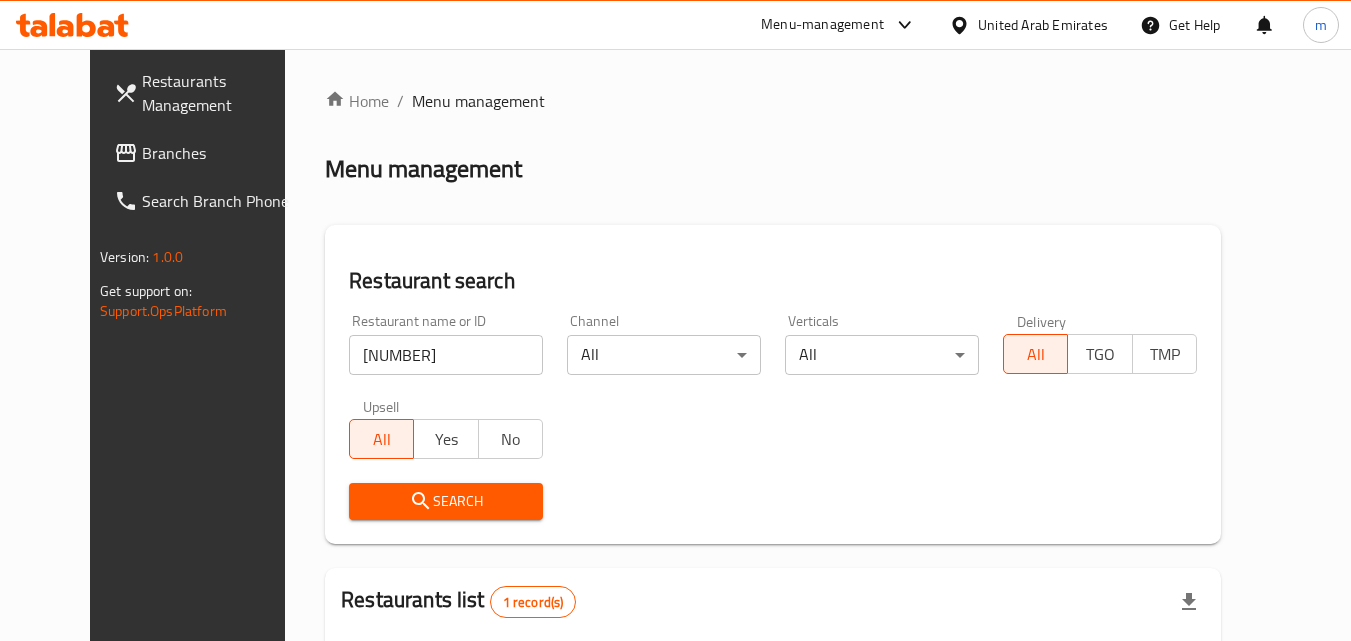 click on "Branches" at bounding box center [221, 153] 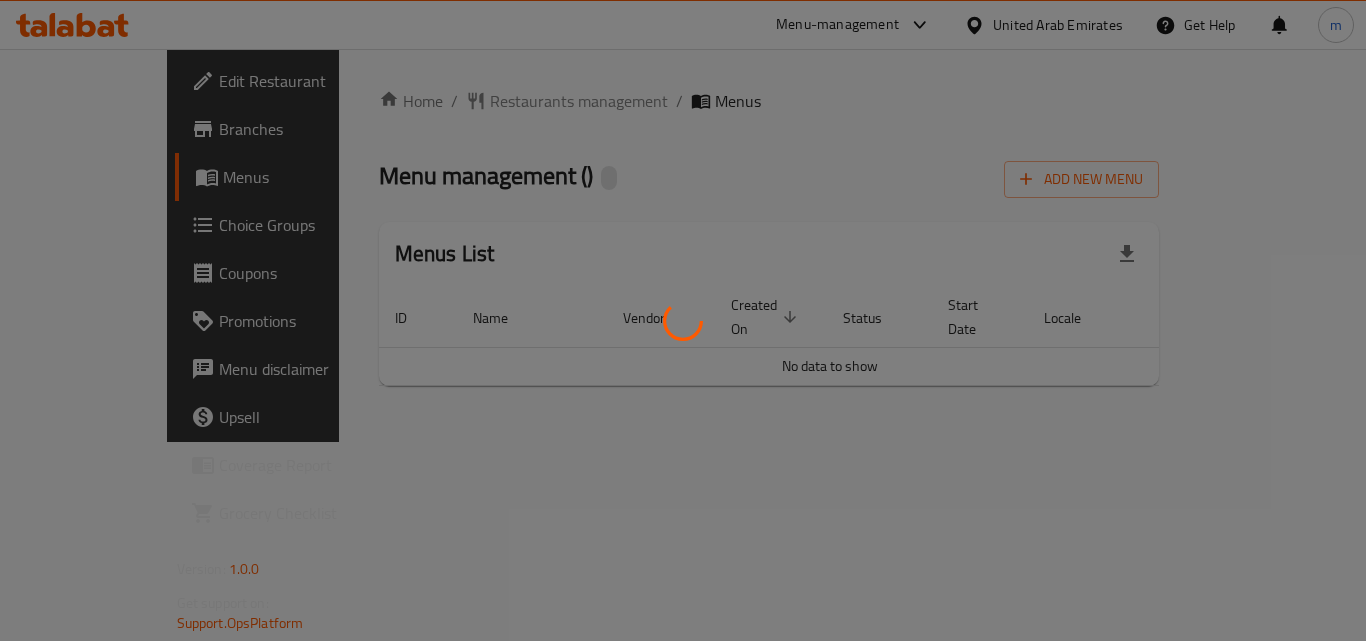 scroll, scrollTop: 0, scrollLeft: 0, axis: both 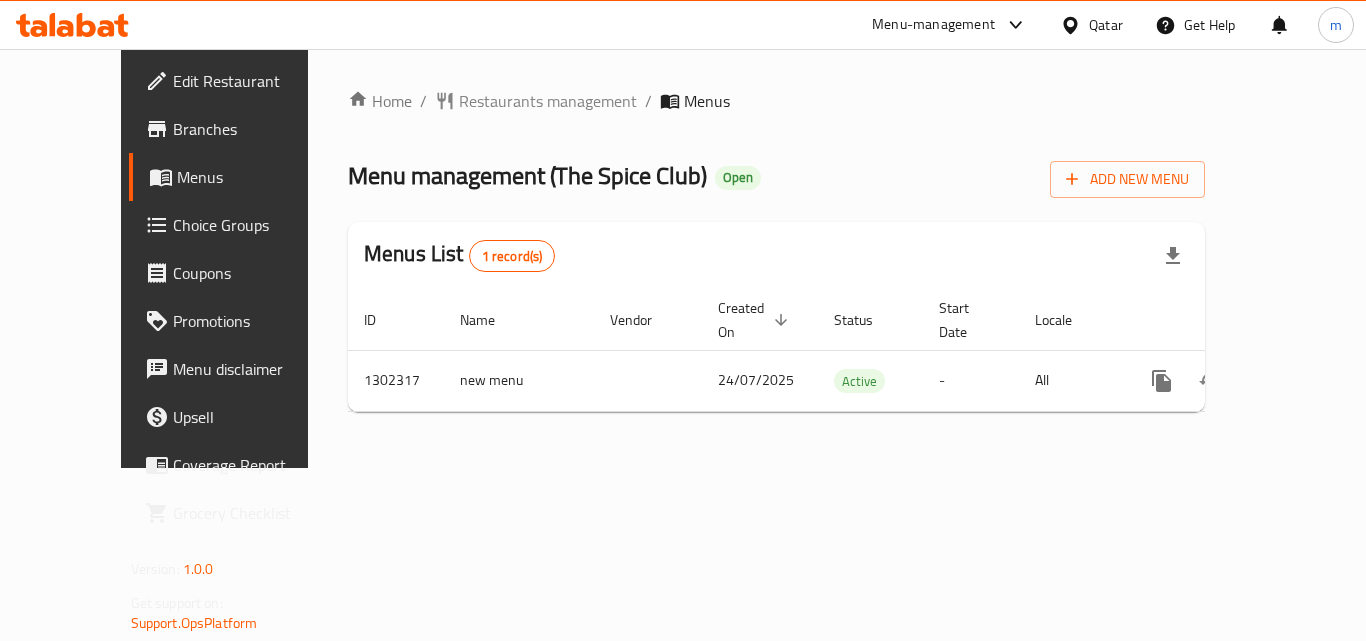 click 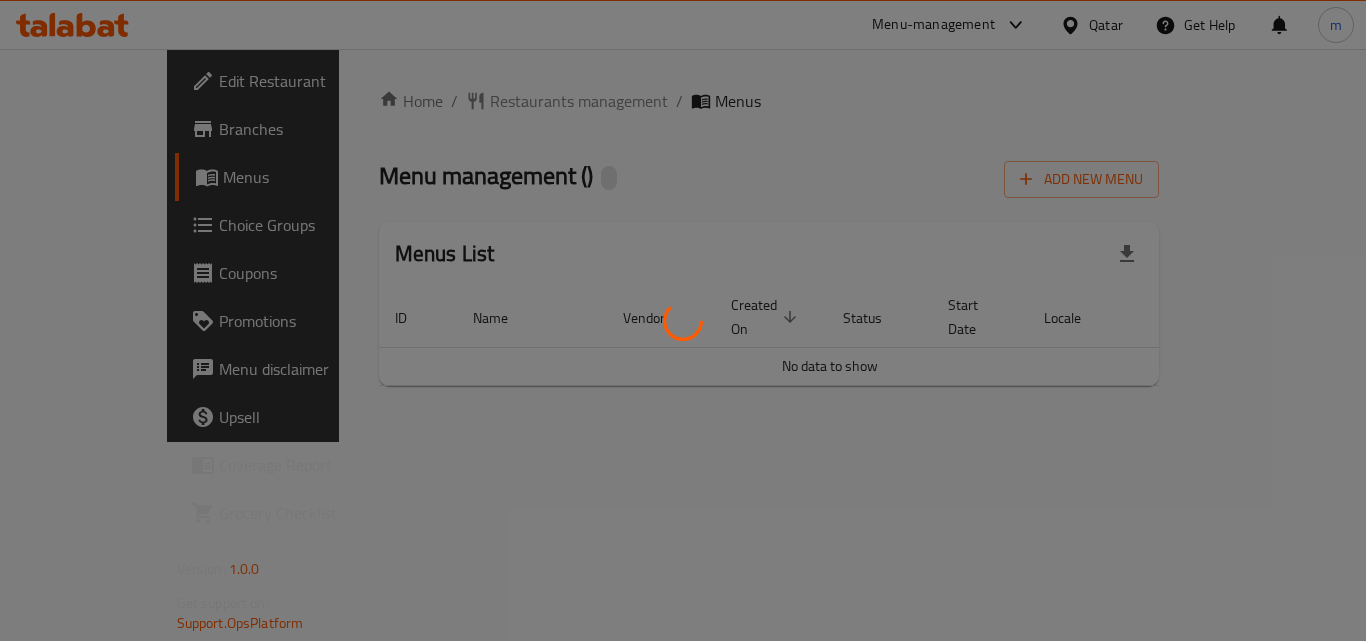 scroll, scrollTop: 0, scrollLeft: 0, axis: both 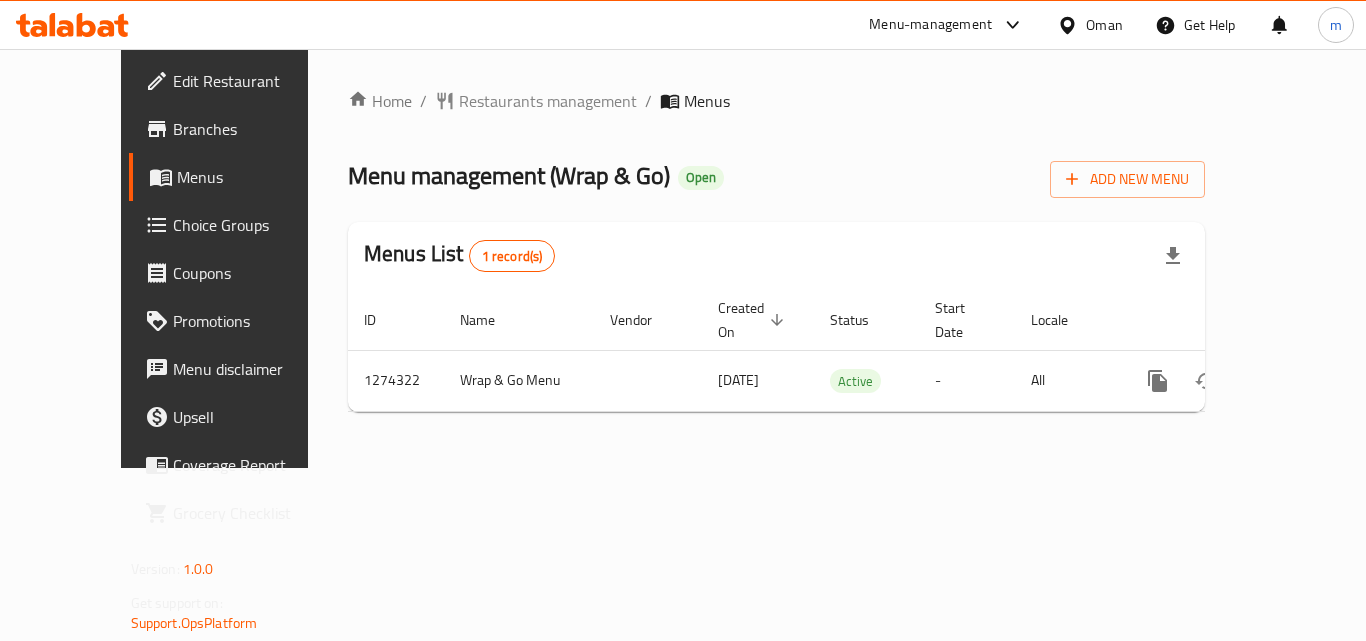 click 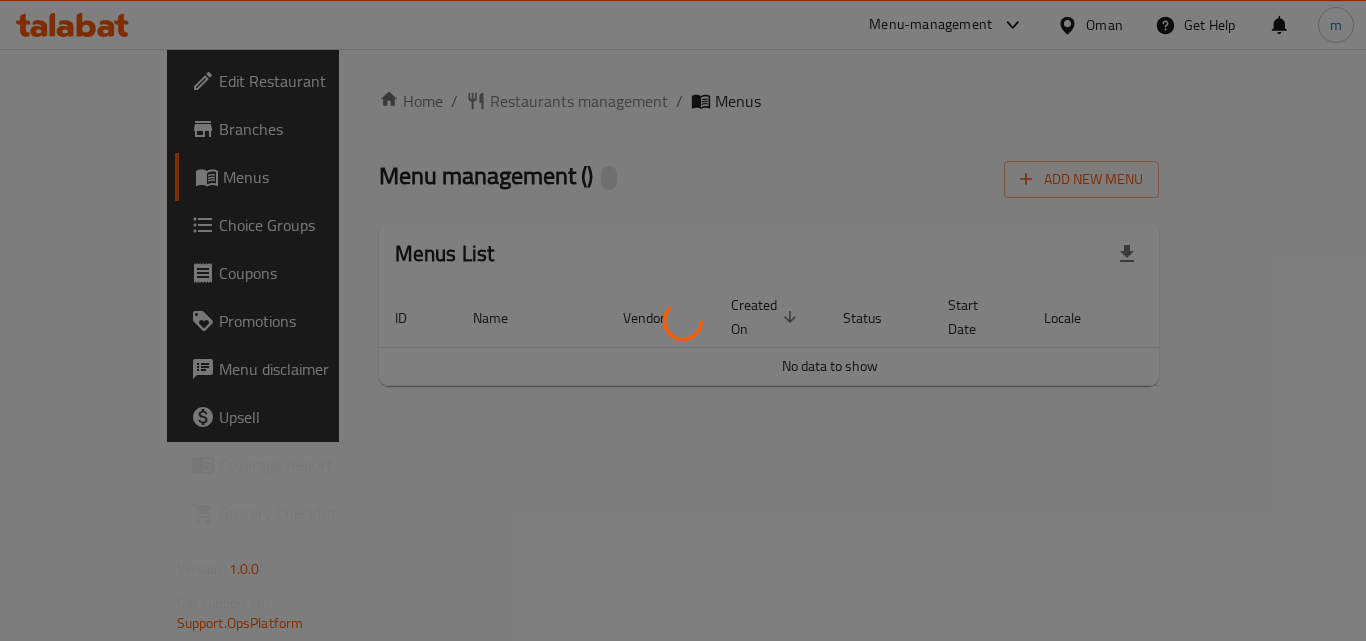 scroll, scrollTop: 0, scrollLeft: 0, axis: both 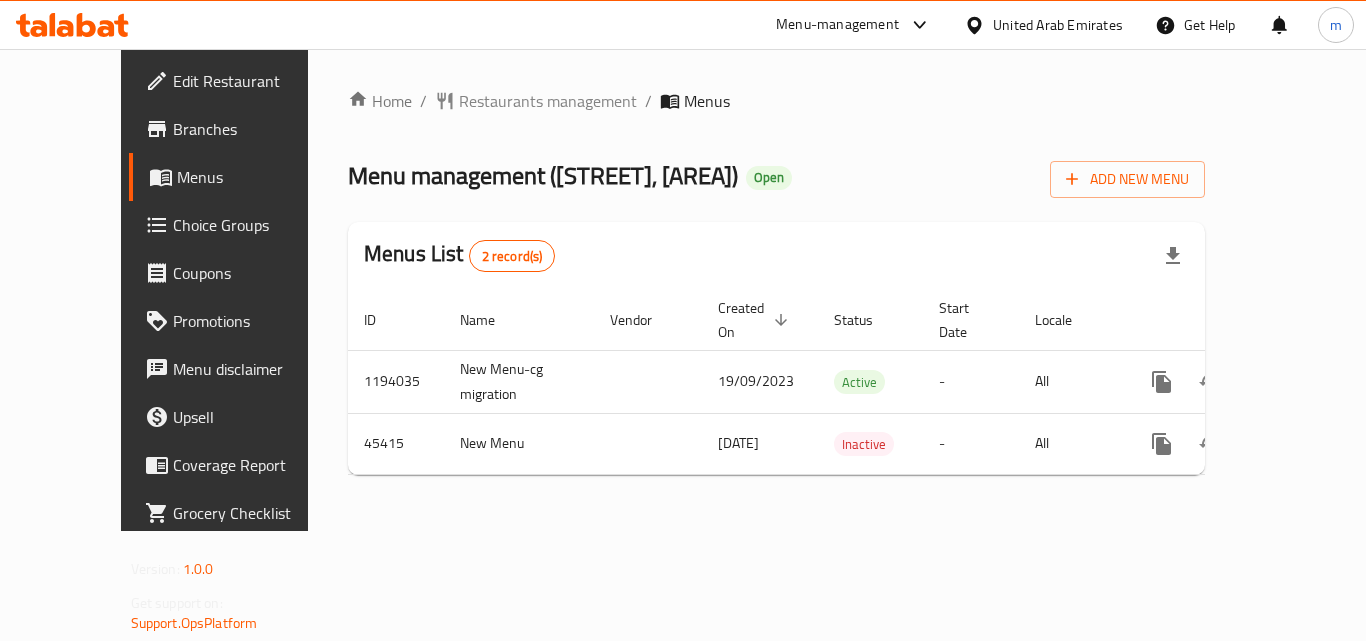 click at bounding box center [72, 25] 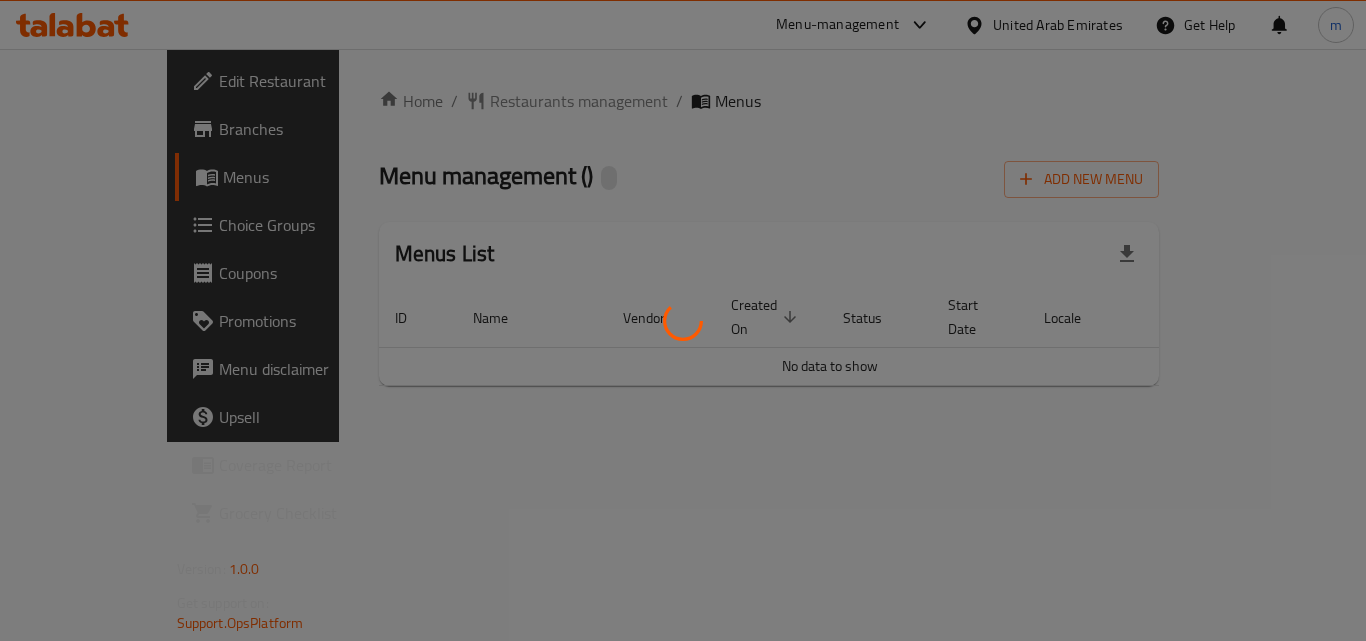 scroll, scrollTop: 0, scrollLeft: 0, axis: both 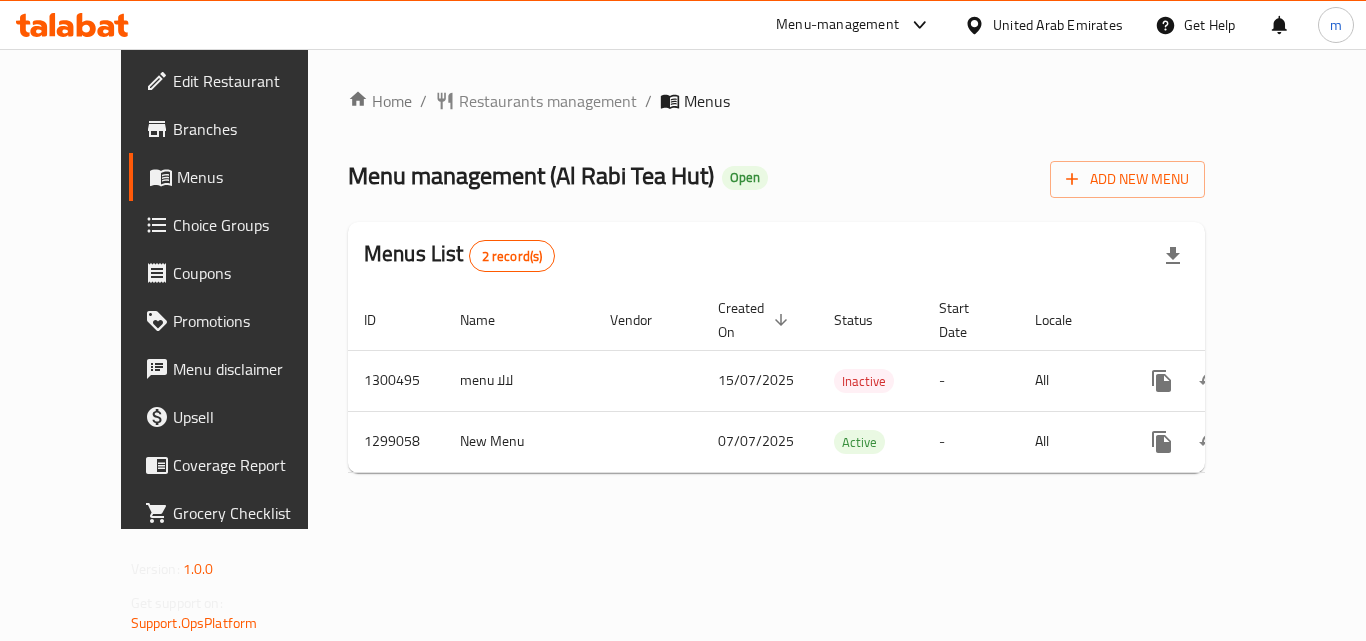 click 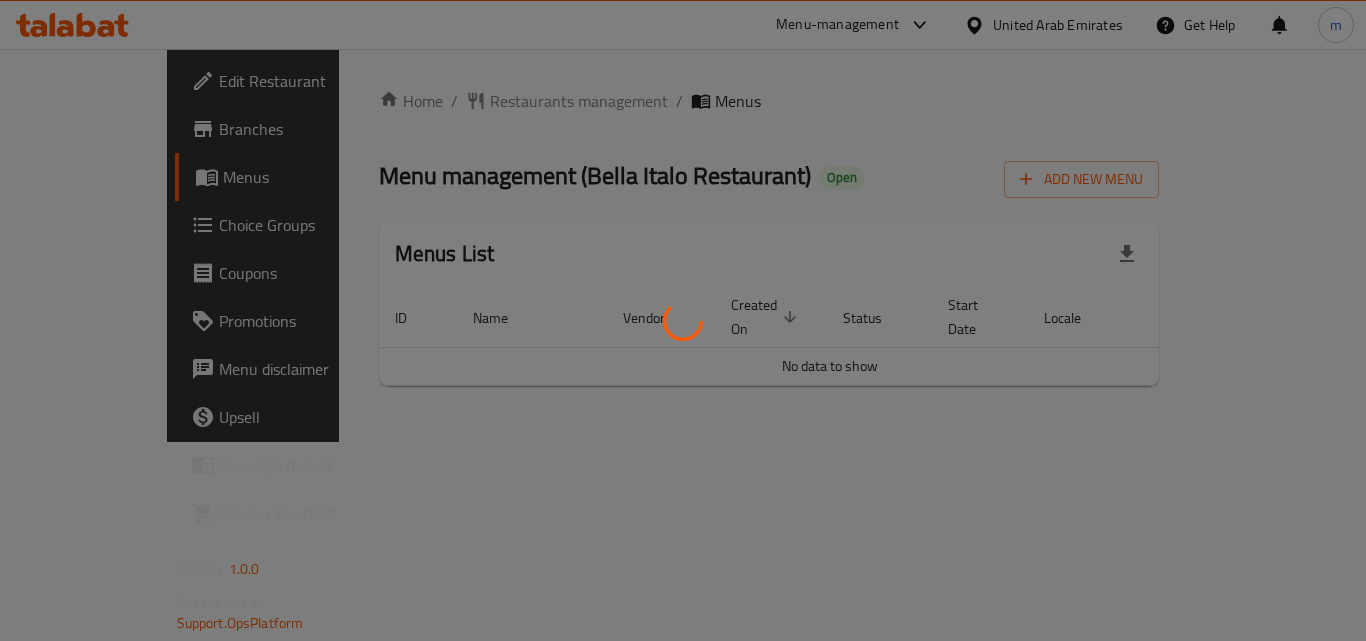 scroll, scrollTop: 0, scrollLeft: 0, axis: both 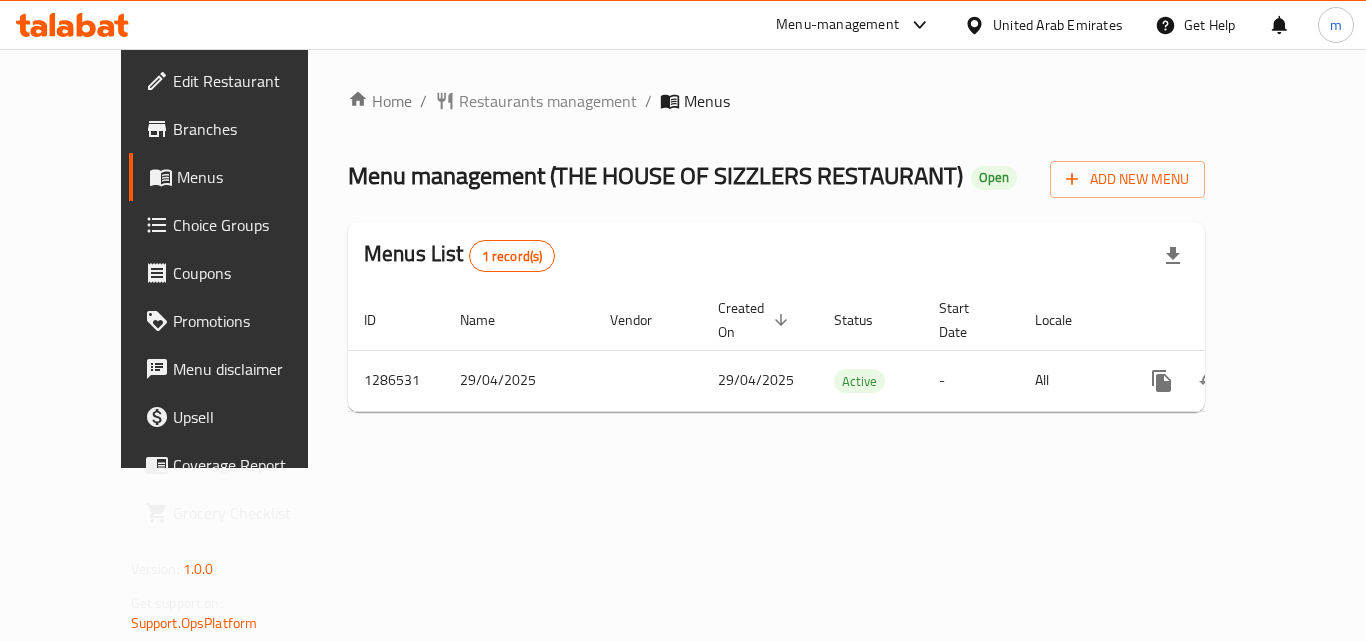 click 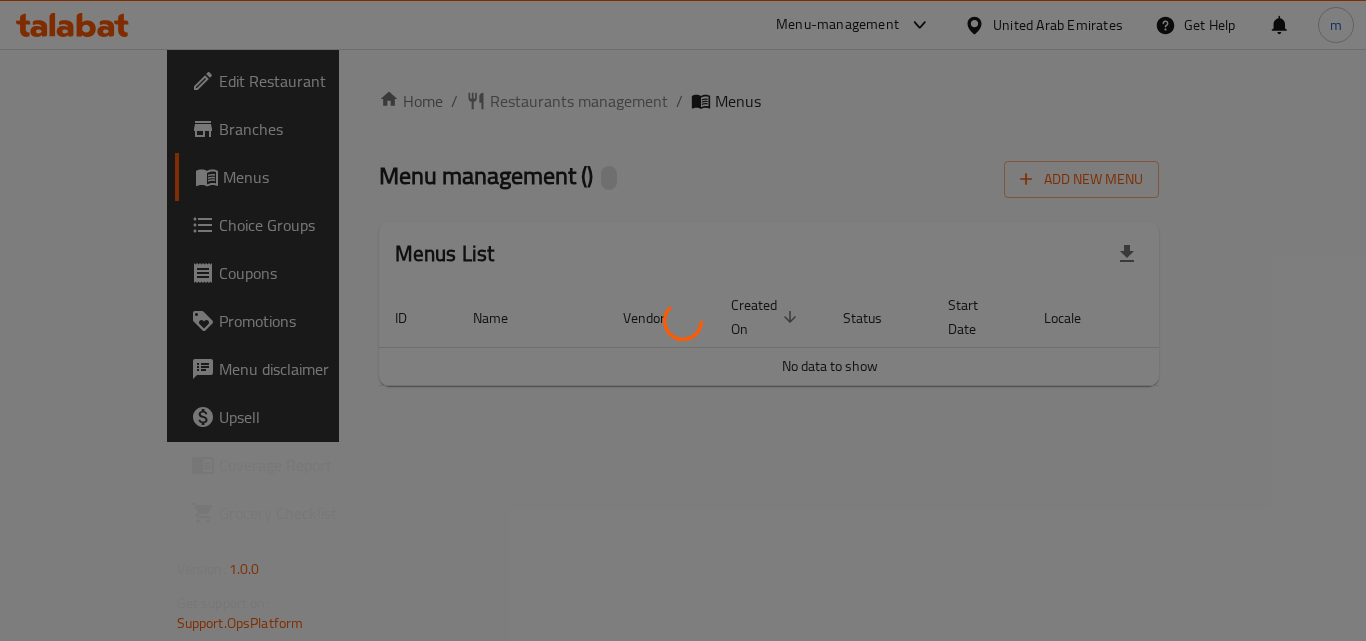 scroll, scrollTop: 0, scrollLeft: 0, axis: both 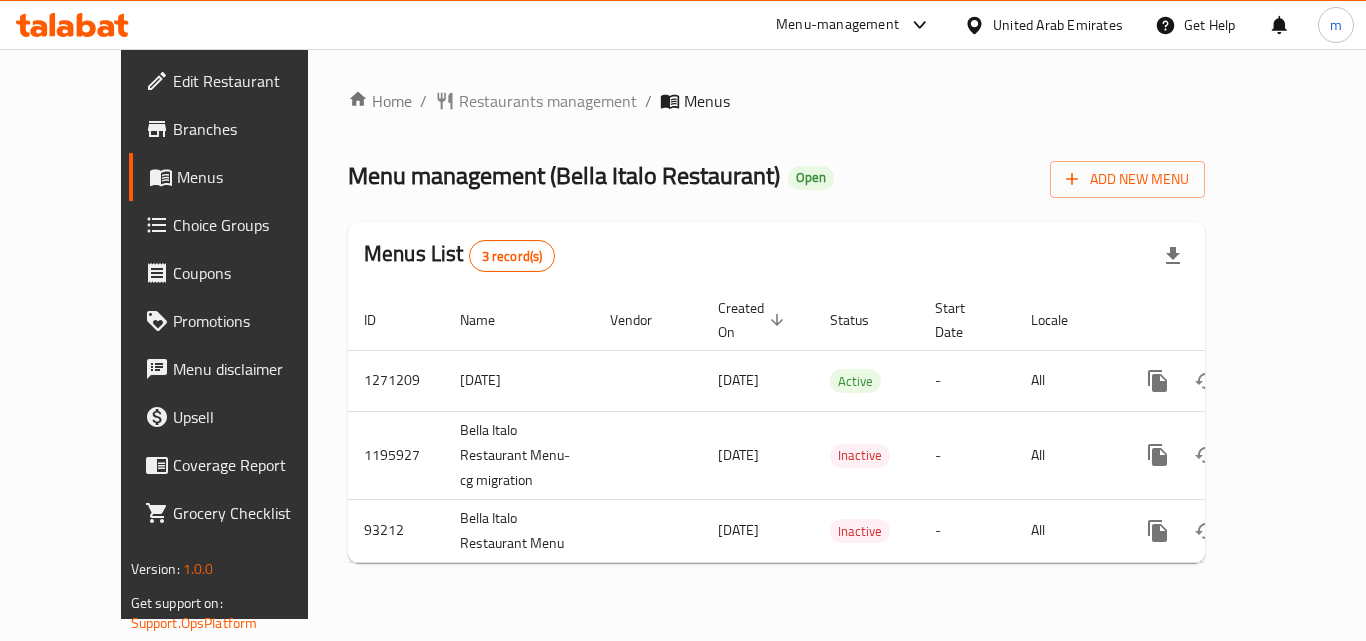 click 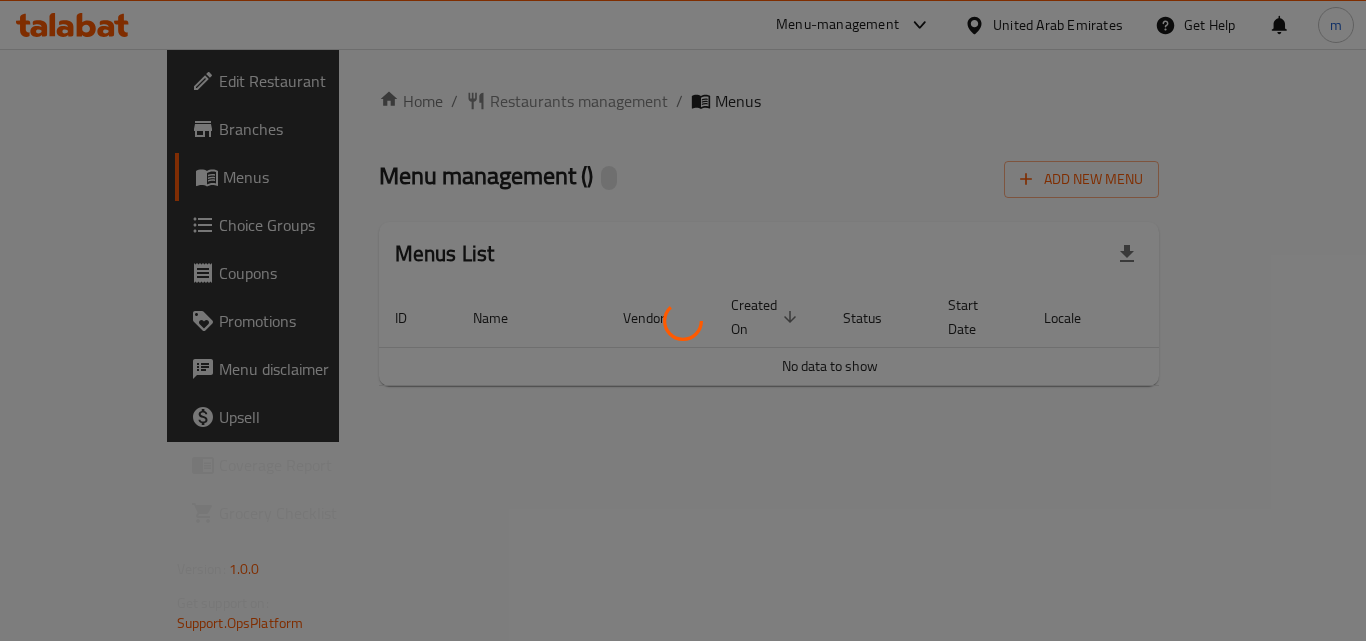 scroll, scrollTop: 0, scrollLeft: 0, axis: both 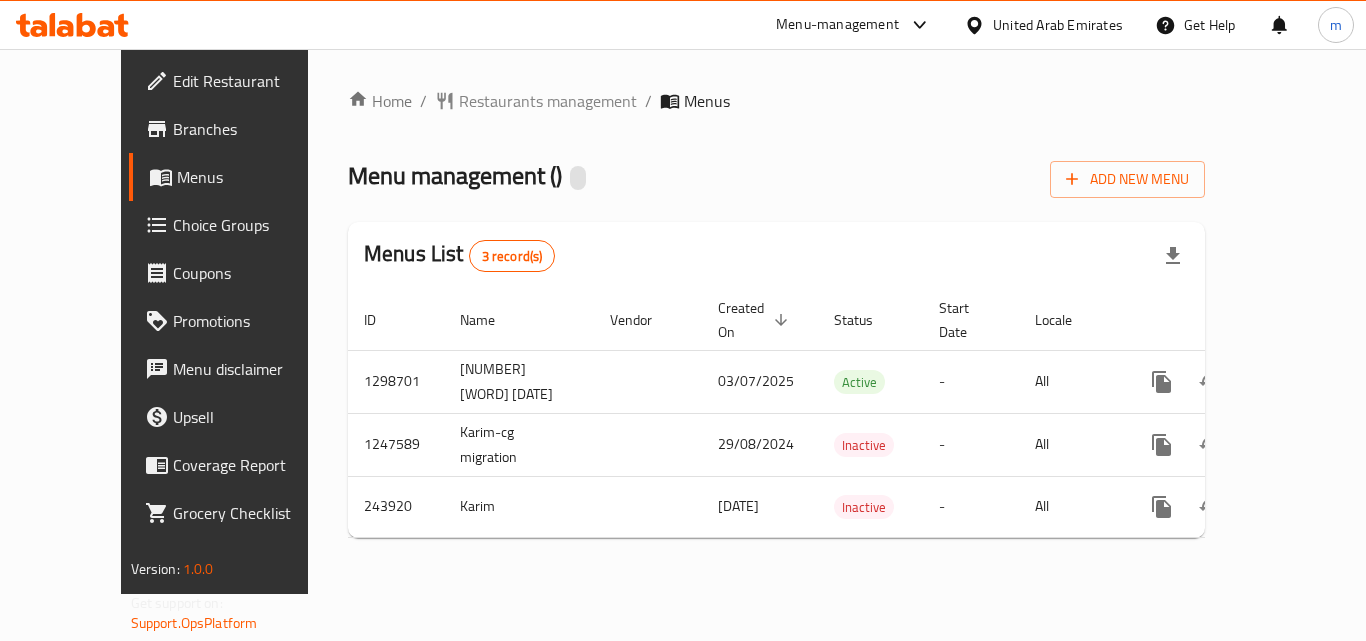 click 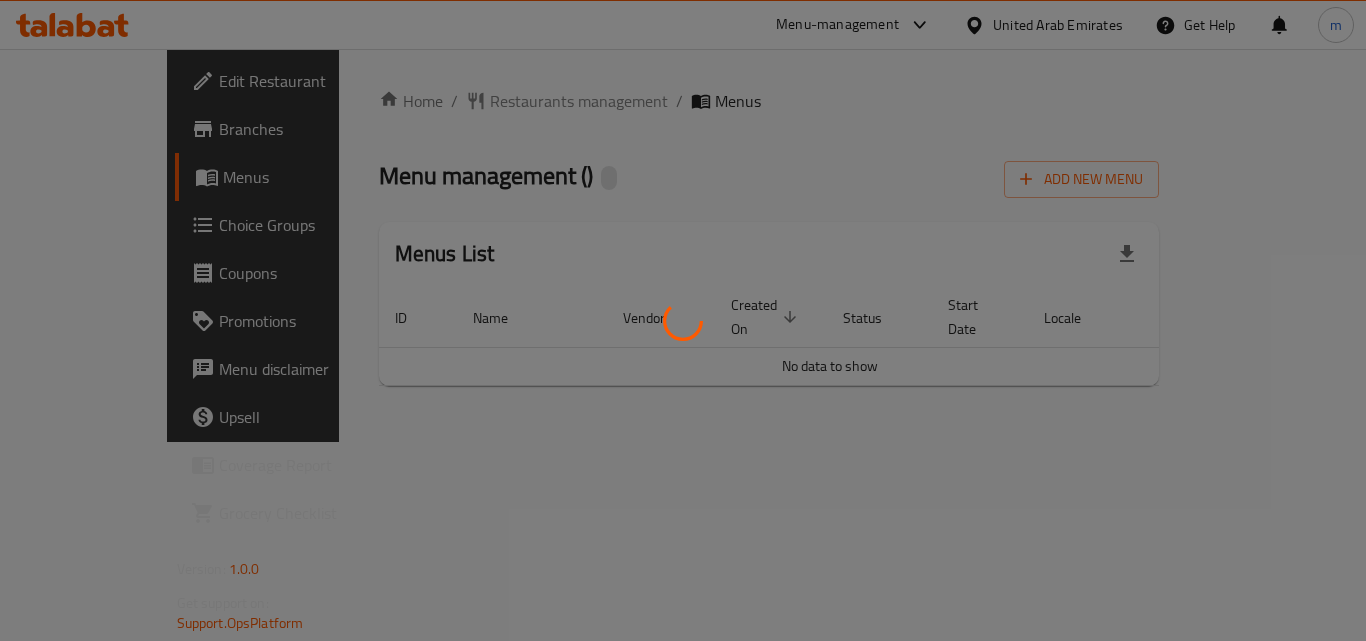 scroll, scrollTop: 0, scrollLeft: 0, axis: both 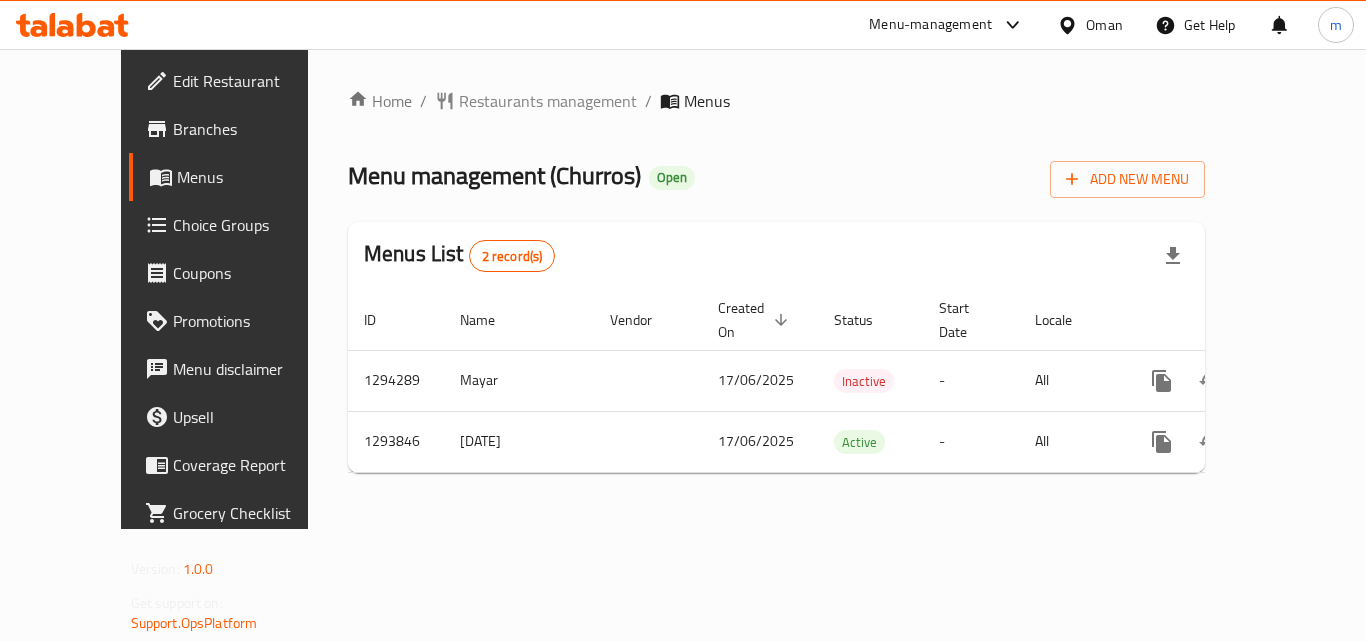 drag, startPoint x: 98, startPoint y: 42, endPoint x: 133, endPoint y: 100, distance: 67.74216 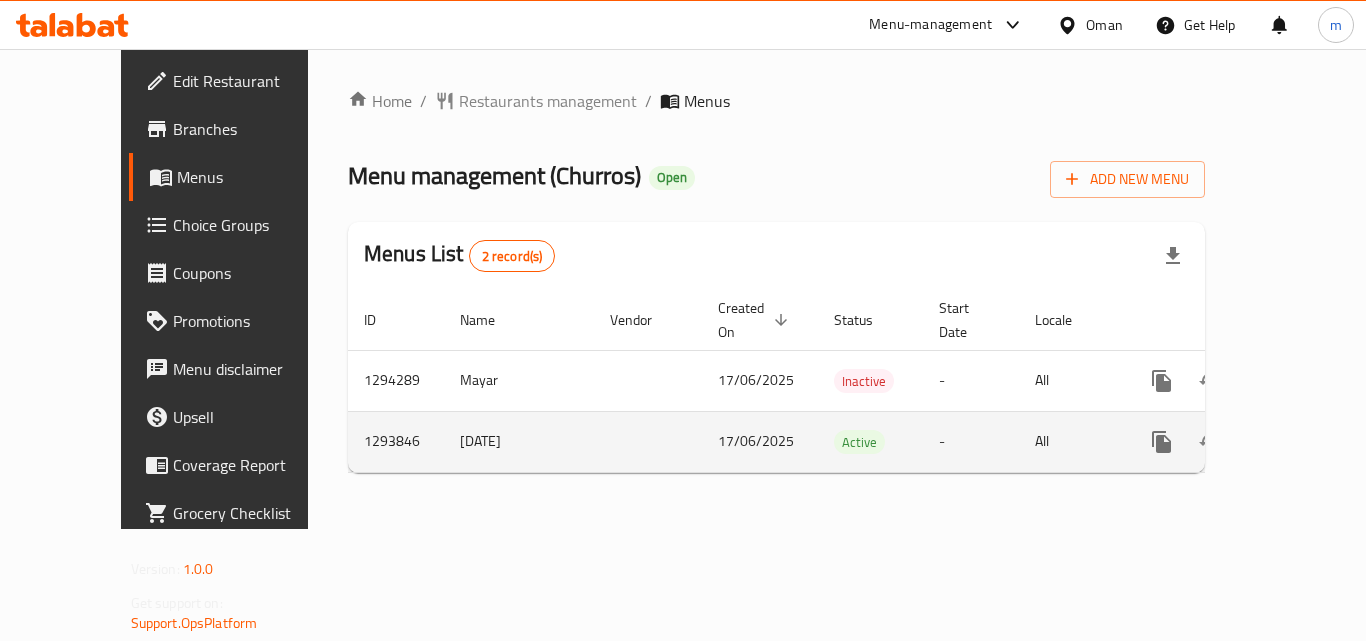 click on "Active" at bounding box center [870, 441] 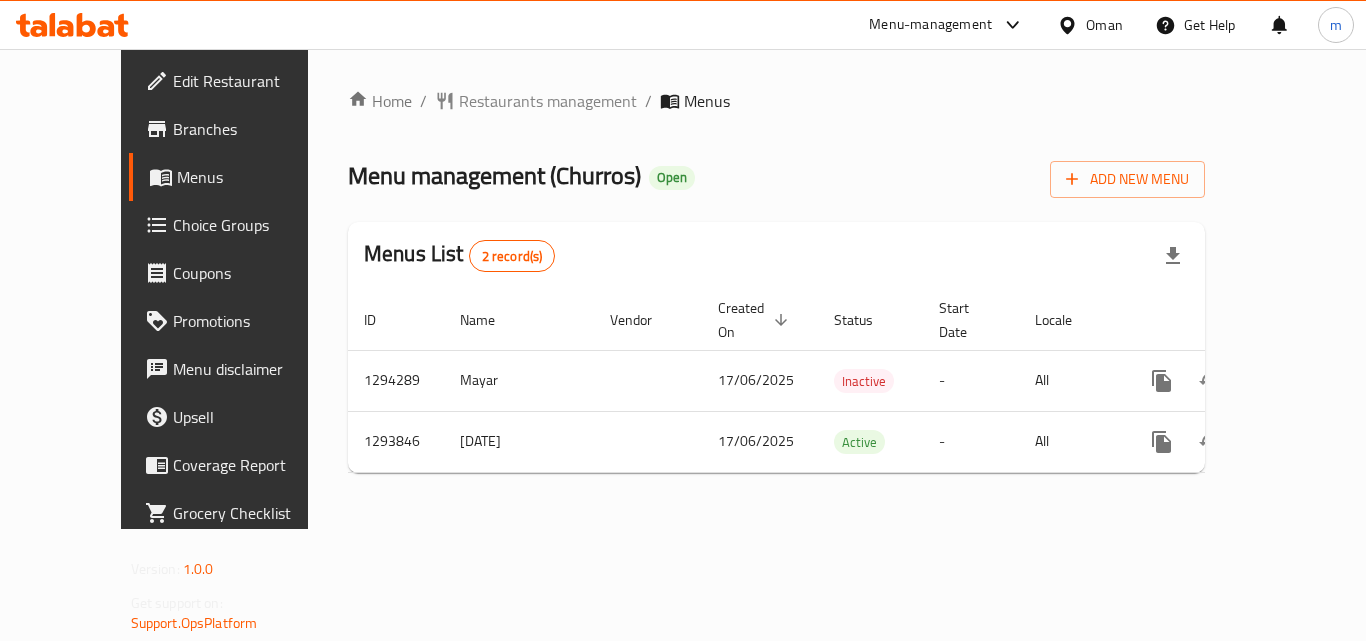 click 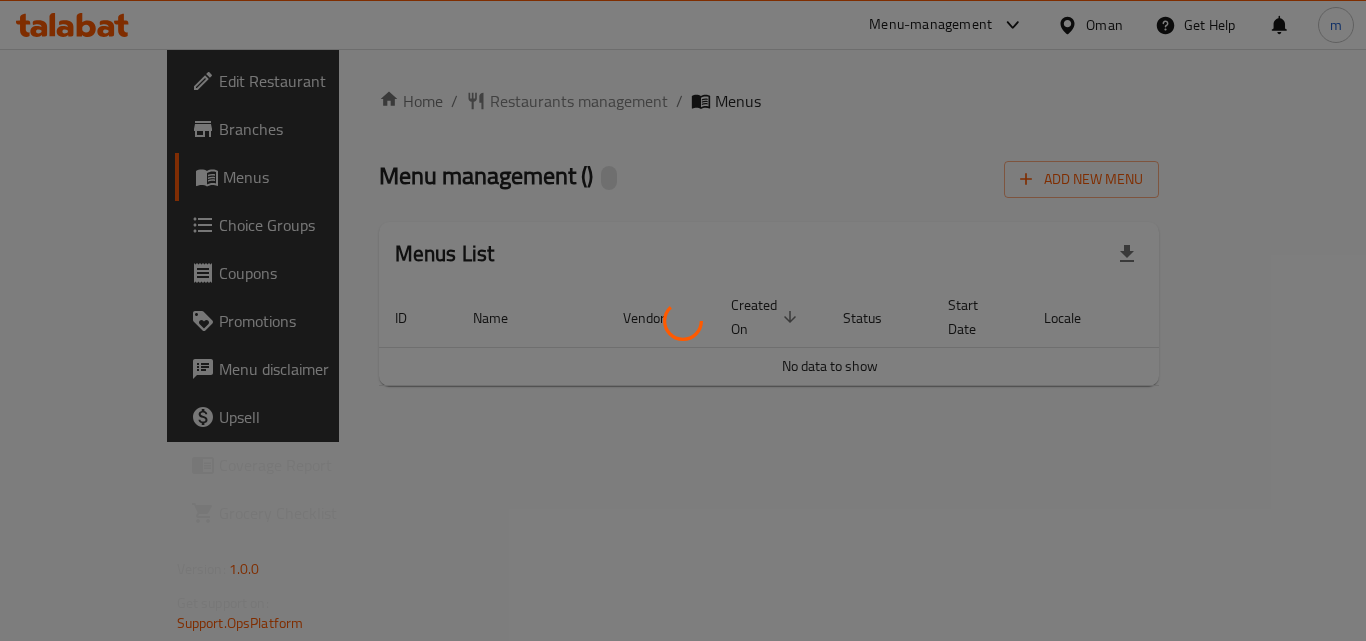 scroll, scrollTop: 0, scrollLeft: 0, axis: both 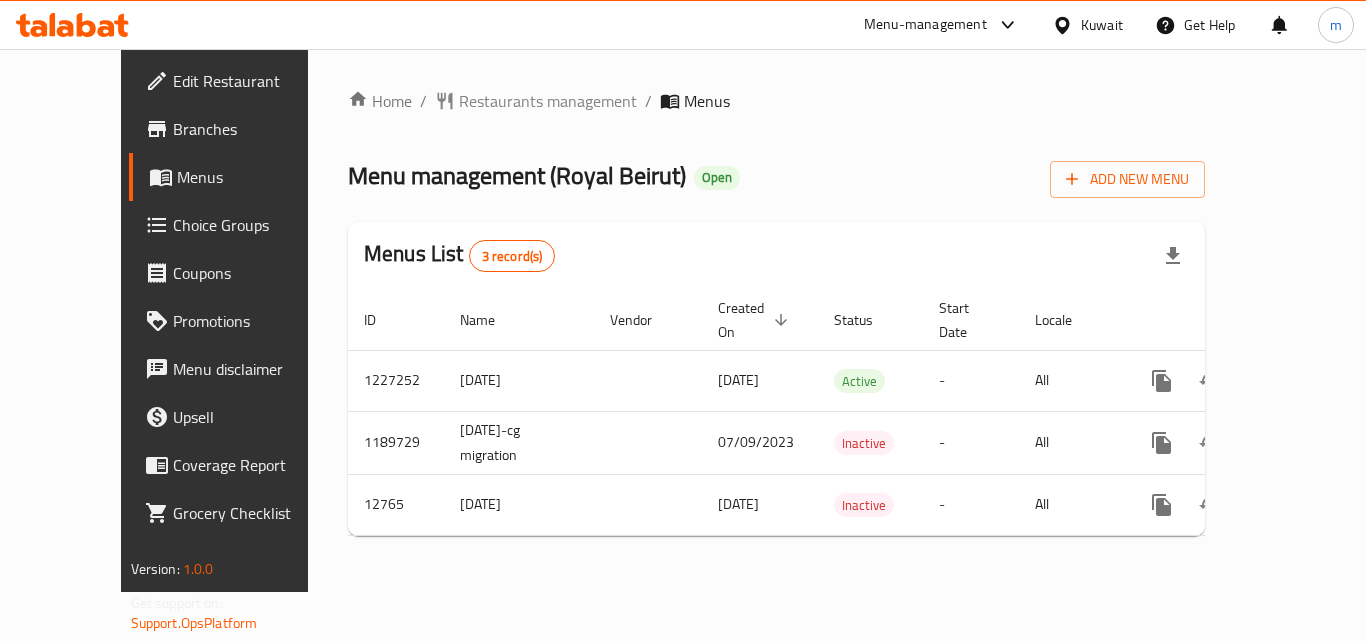 click 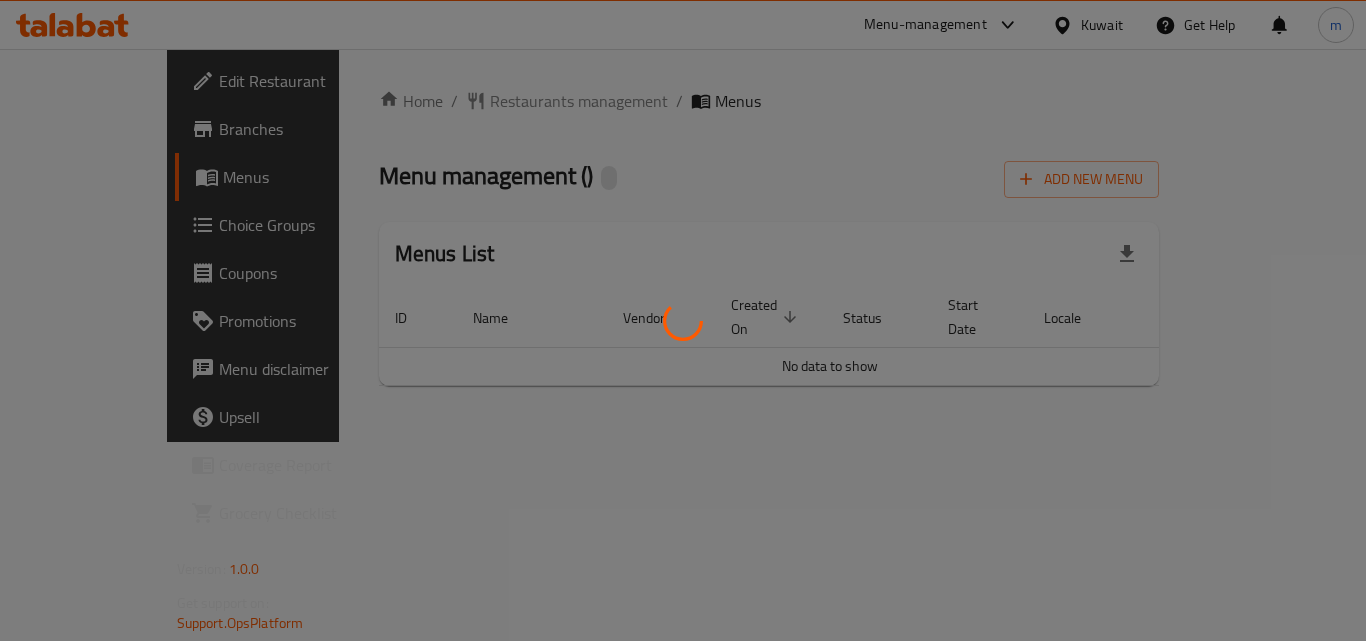 scroll, scrollTop: 0, scrollLeft: 0, axis: both 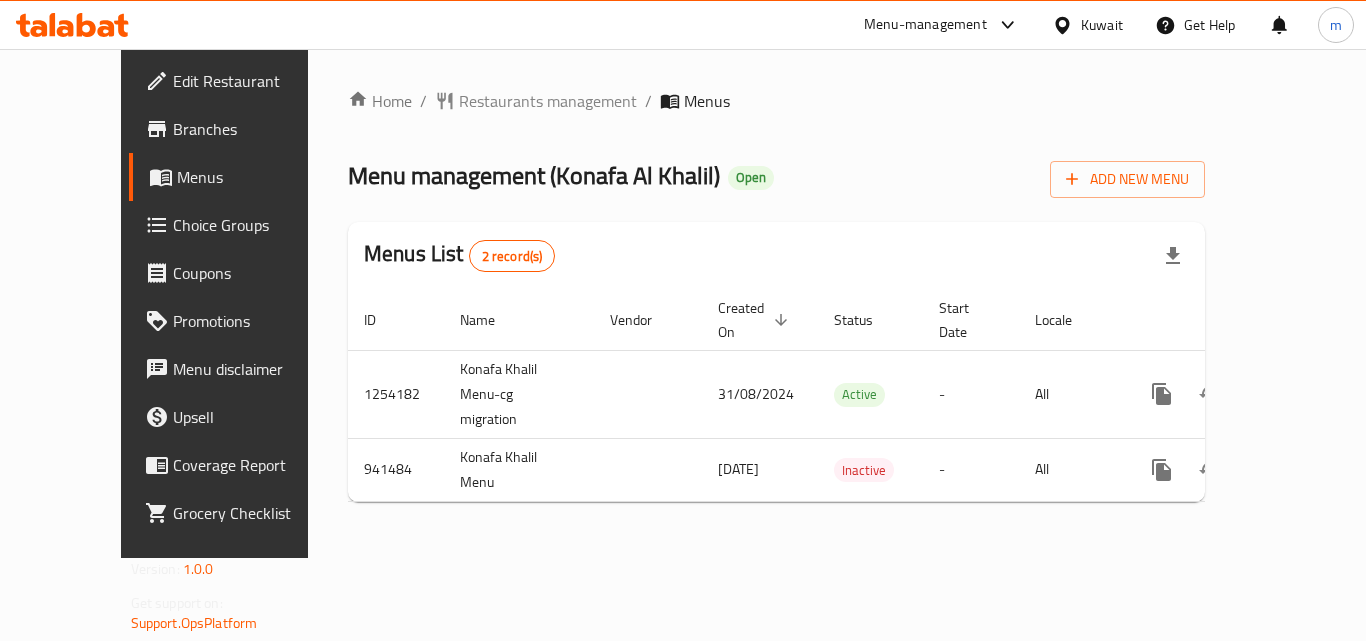 click 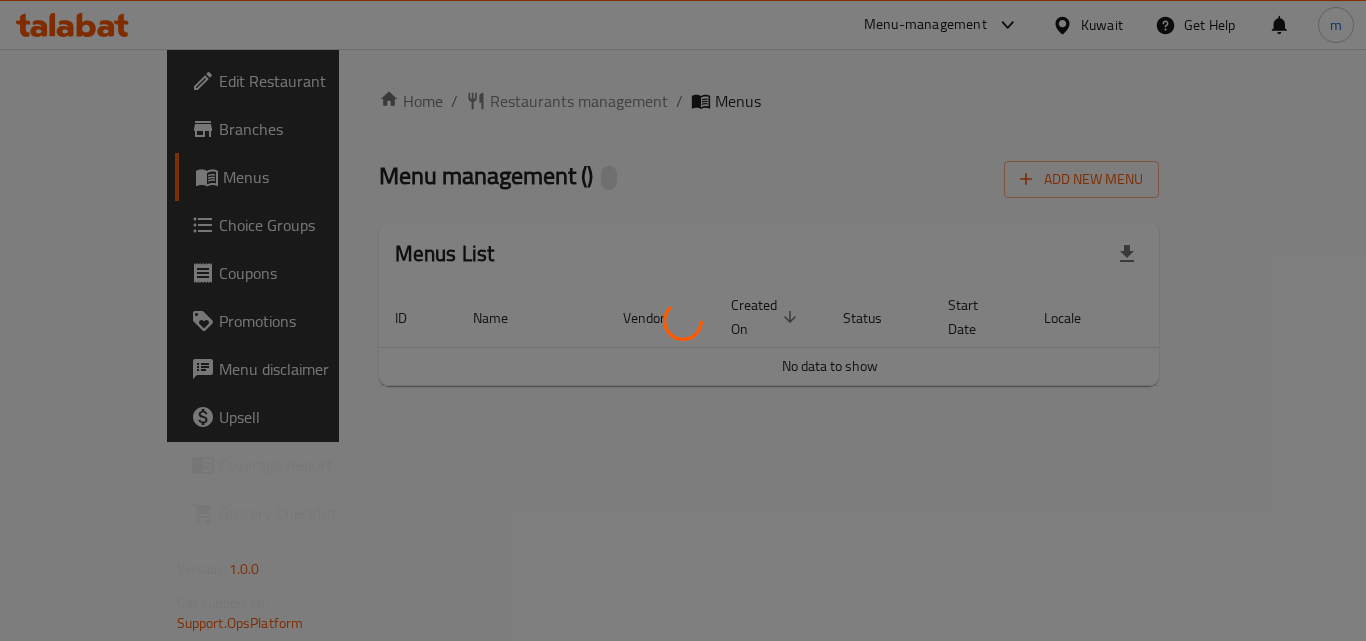 scroll, scrollTop: 0, scrollLeft: 0, axis: both 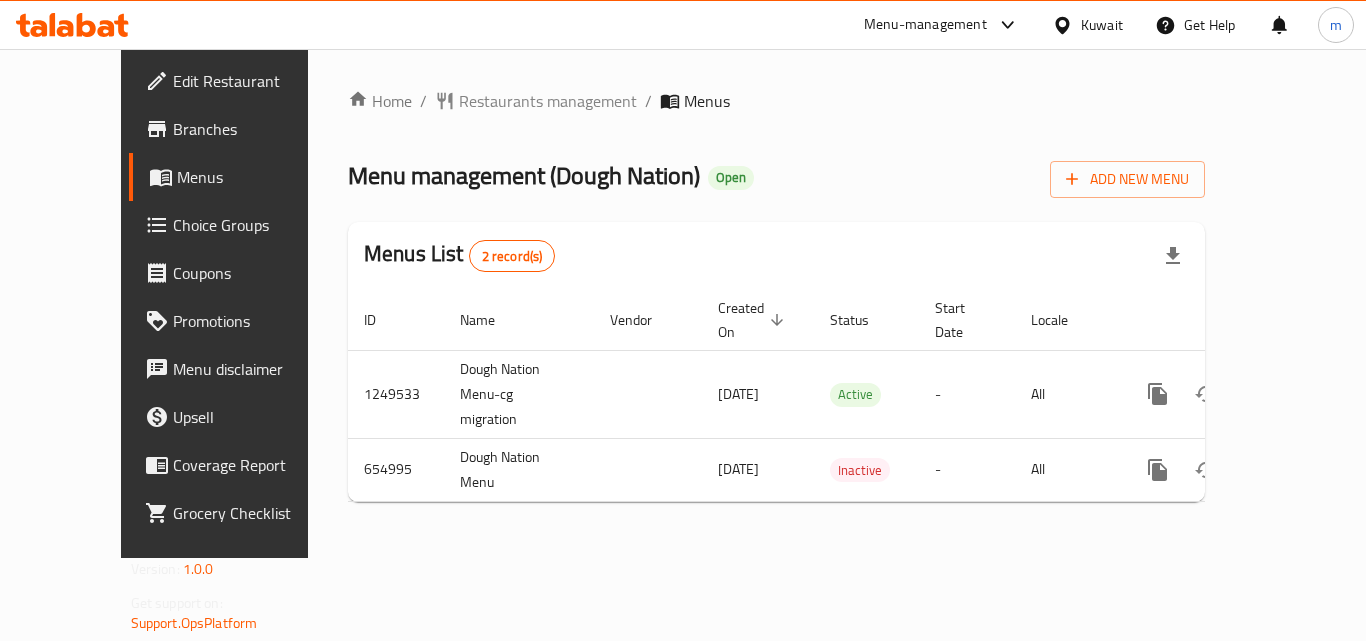 click 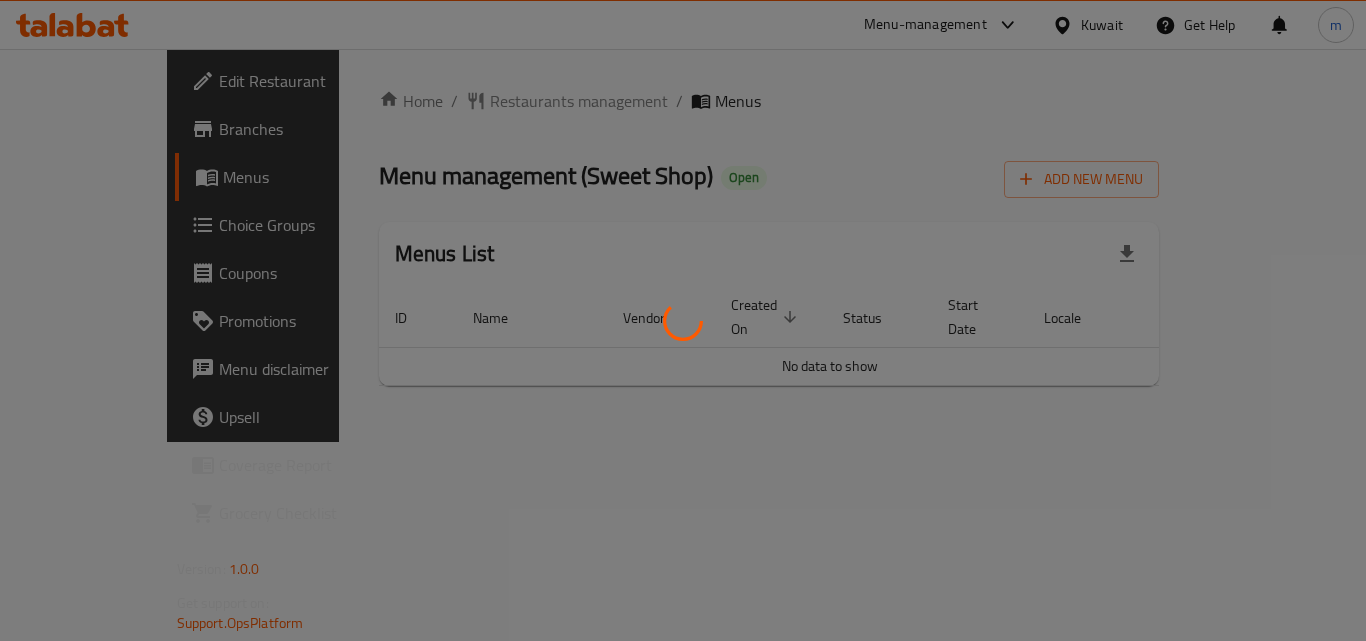 scroll, scrollTop: 0, scrollLeft: 0, axis: both 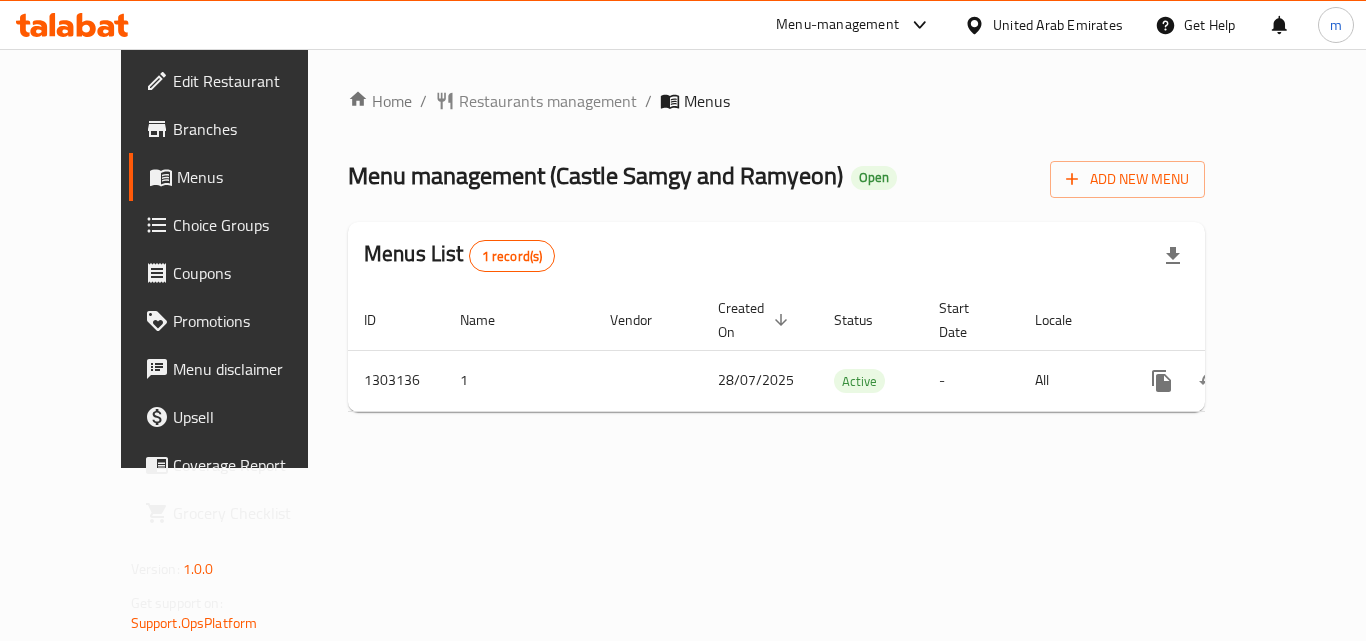 click 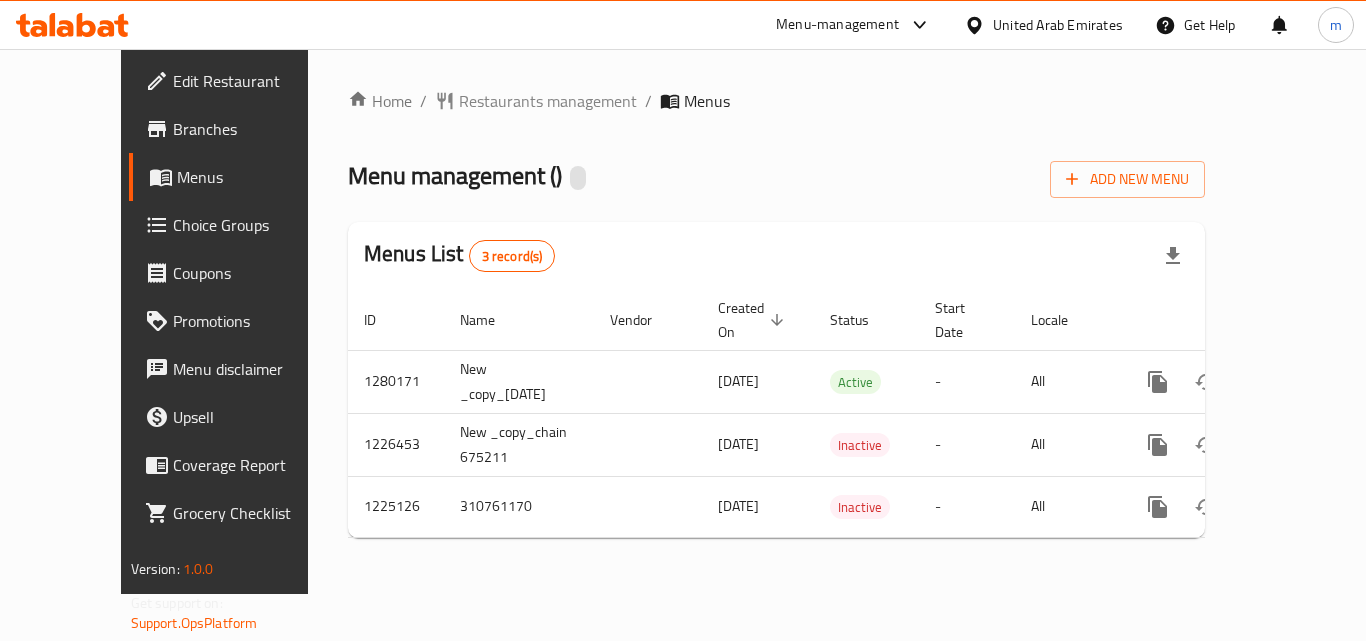 scroll, scrollTop: 0, scrollLeft: 0, axis: both 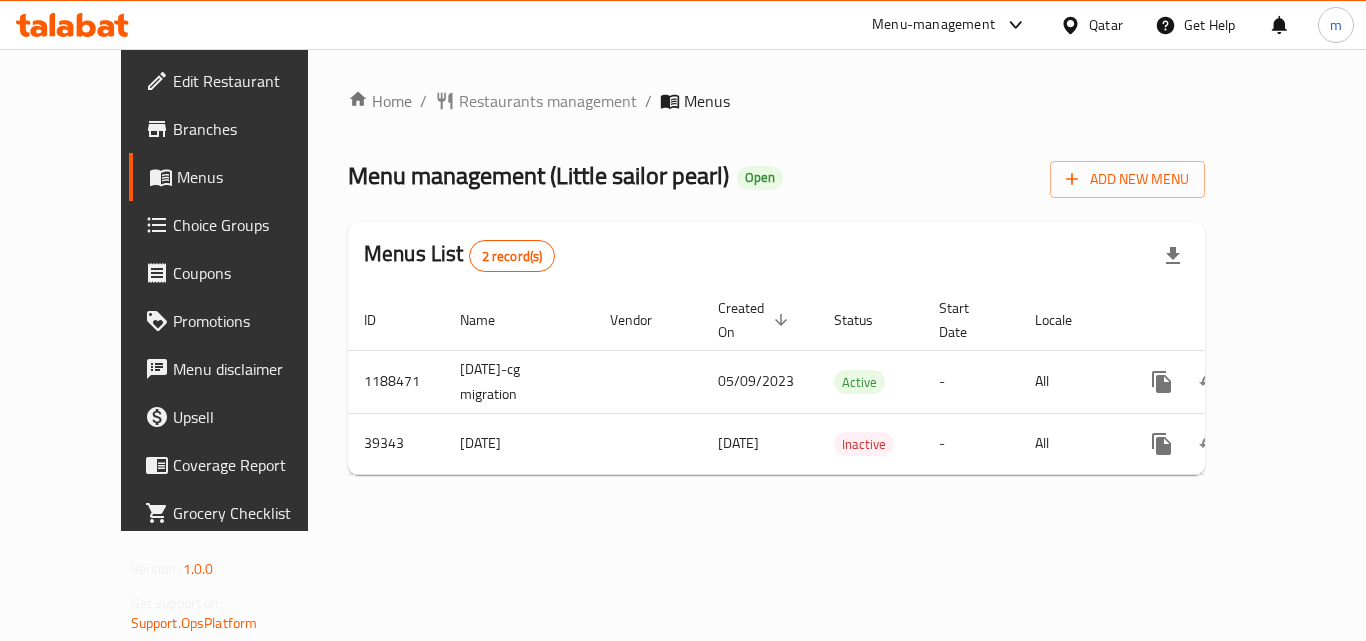 click 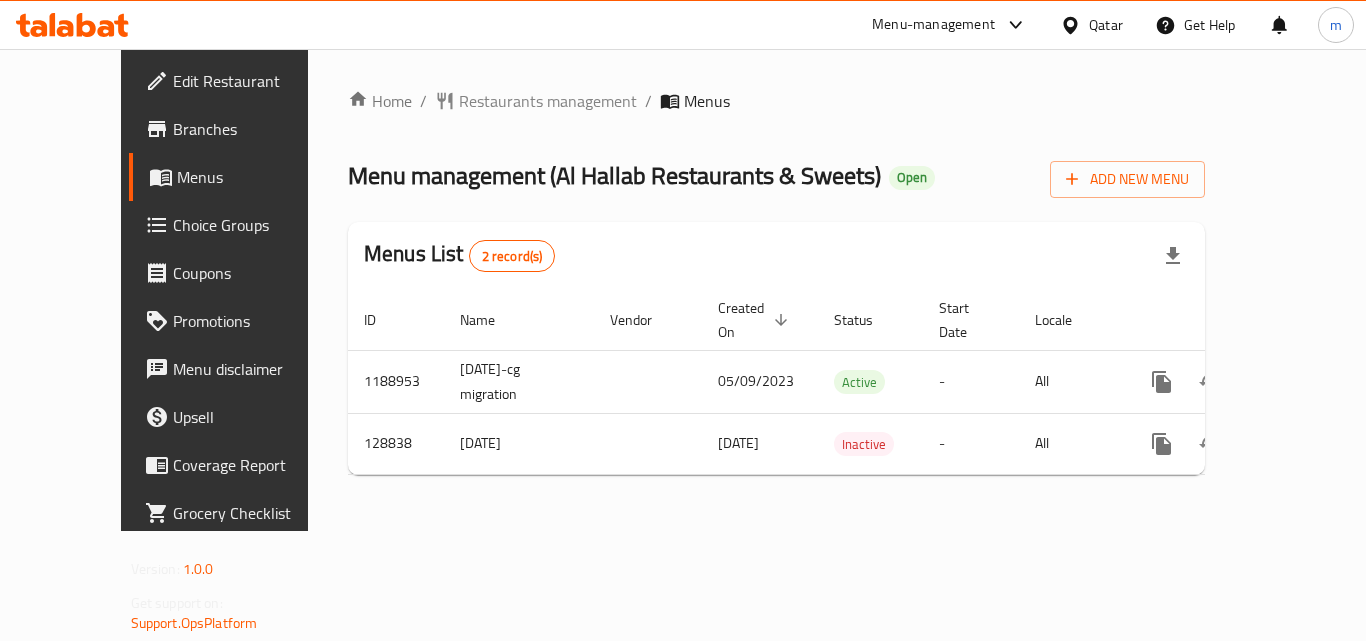 scroll, scrollTop: 0, scrollLeft: 0, axis: both 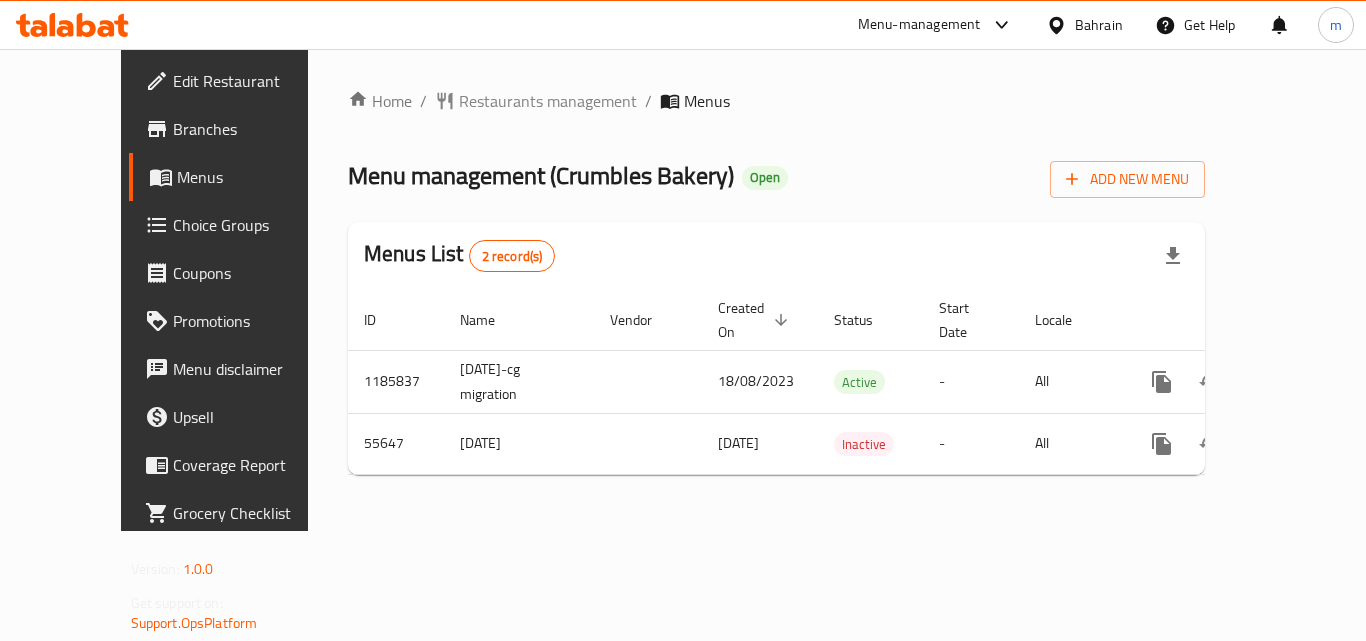 click 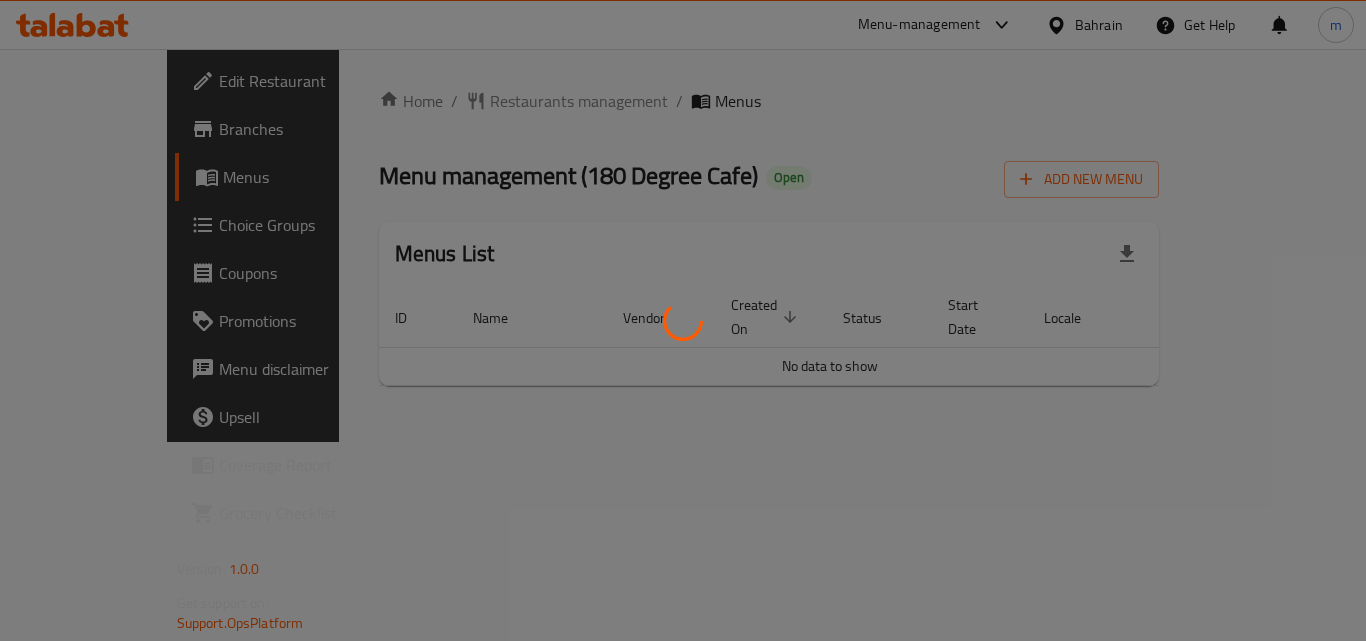 scroll, scrollTop: 0, scrollLeft: 0, axis: both 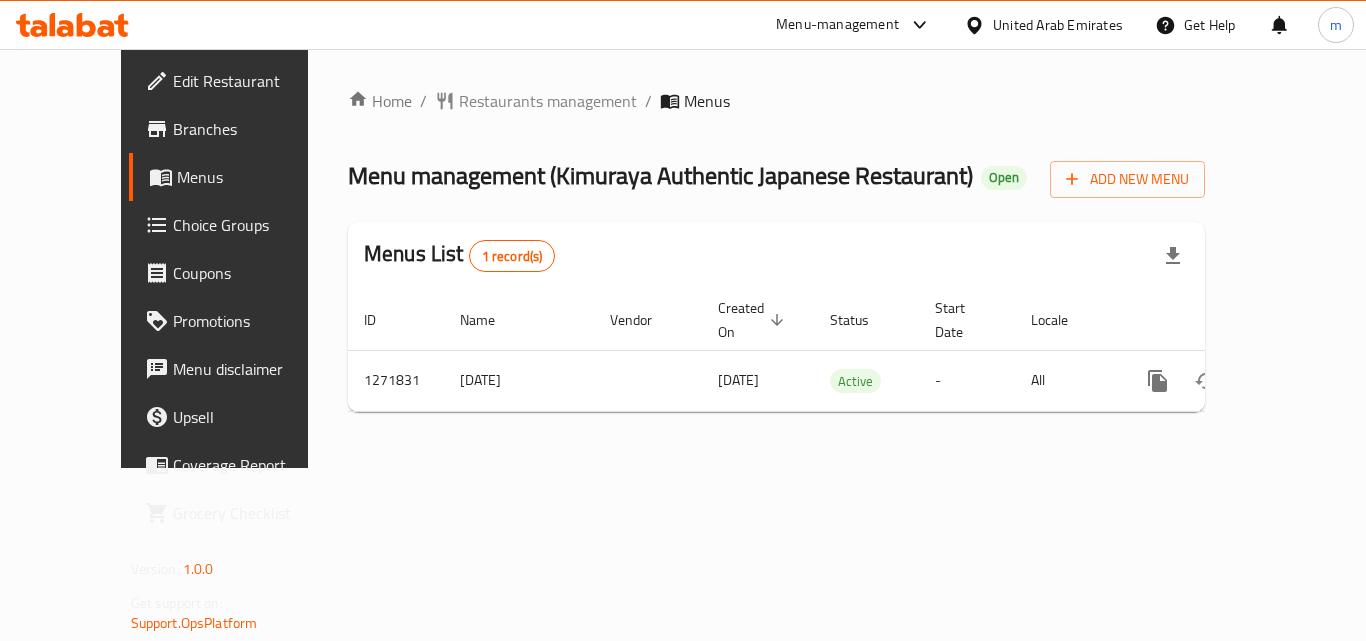 click 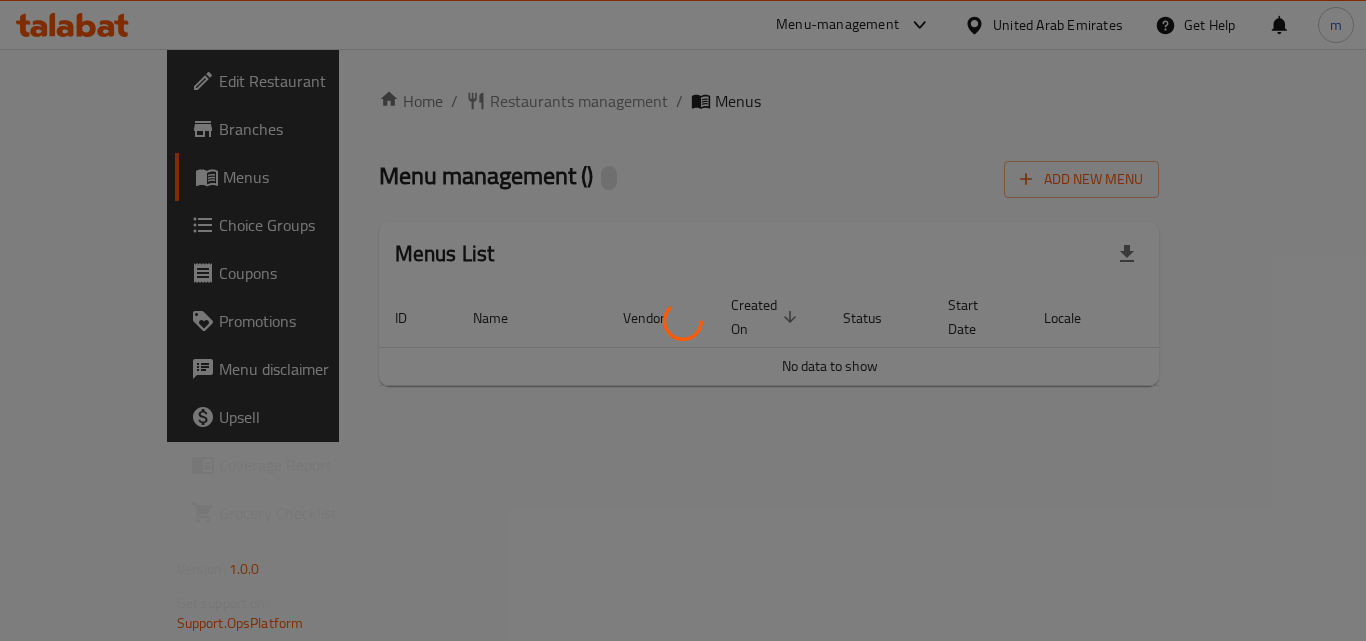 scroll, scrollTop: 0, scrollLeft: 0, axis: both 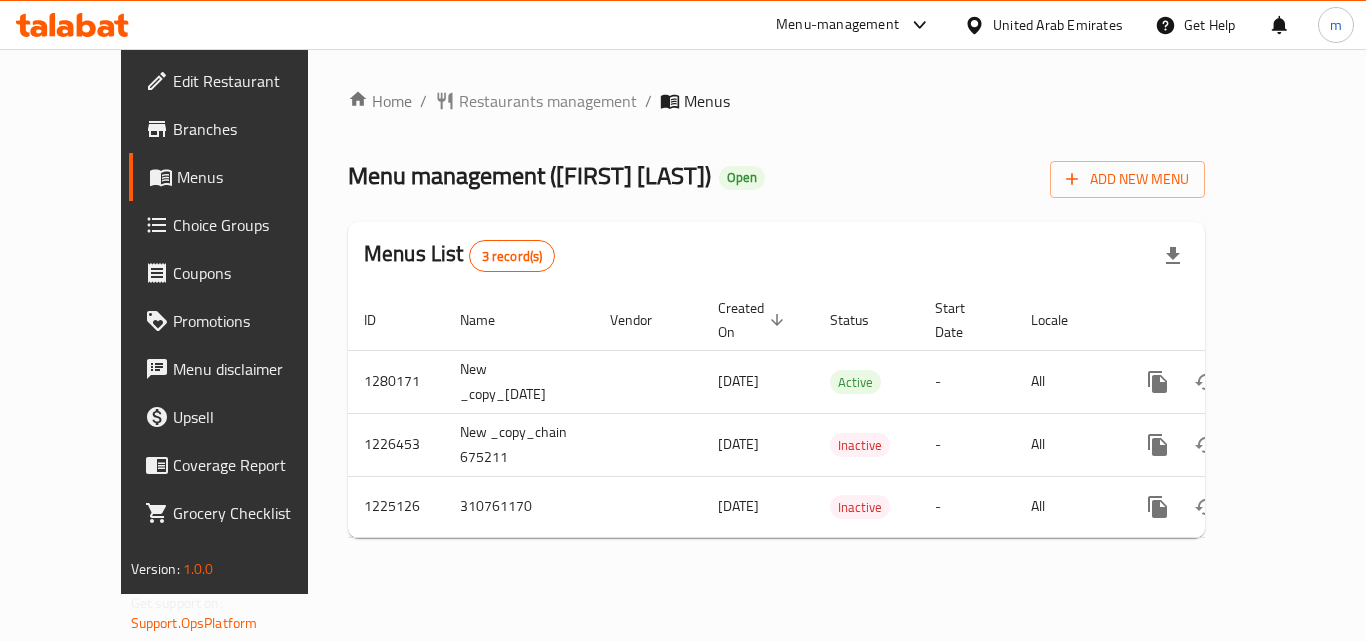 click 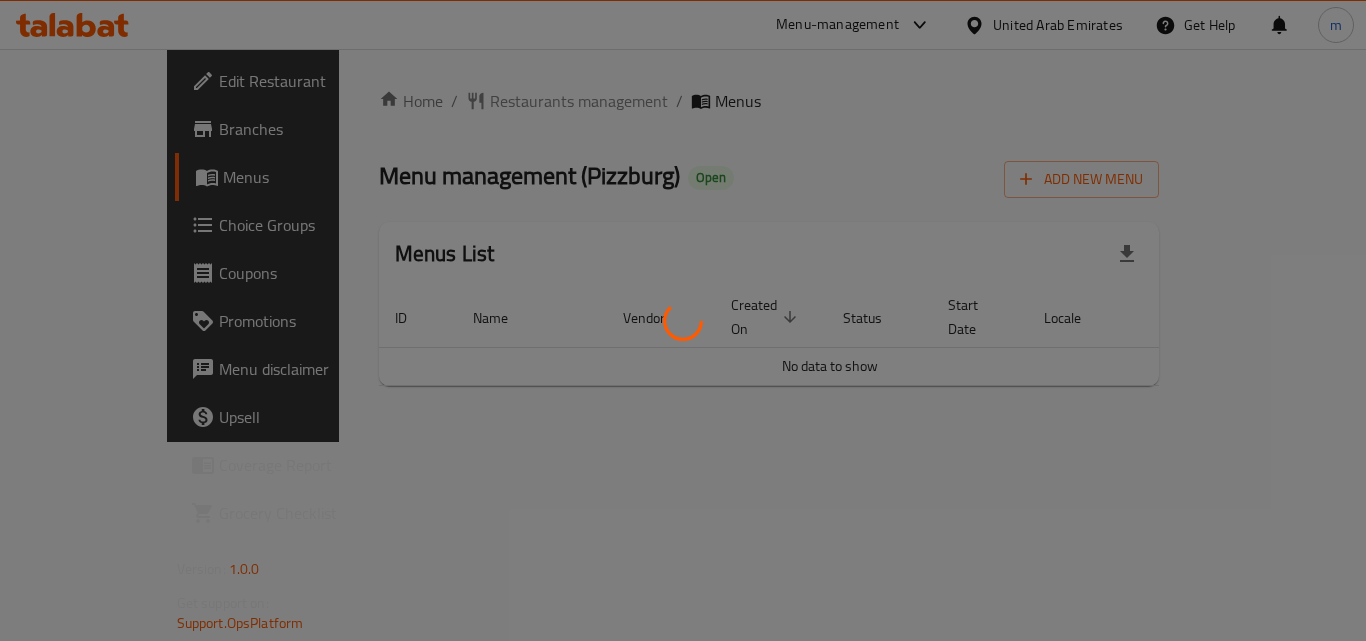 scroll, scrollTop: 0, scrollLeft: 0, axis: both 